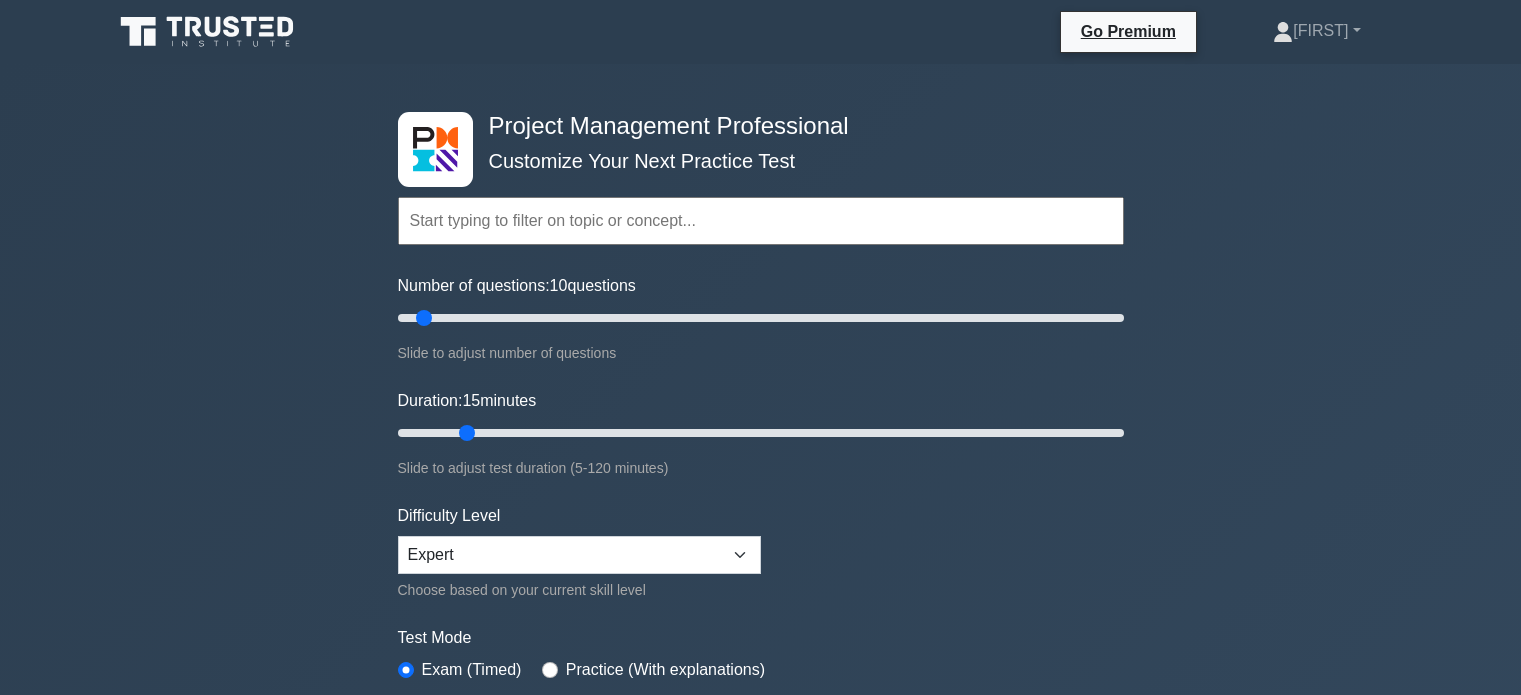 scroll, scrollTop: 200, scrollLeft: 0, axis: vertical 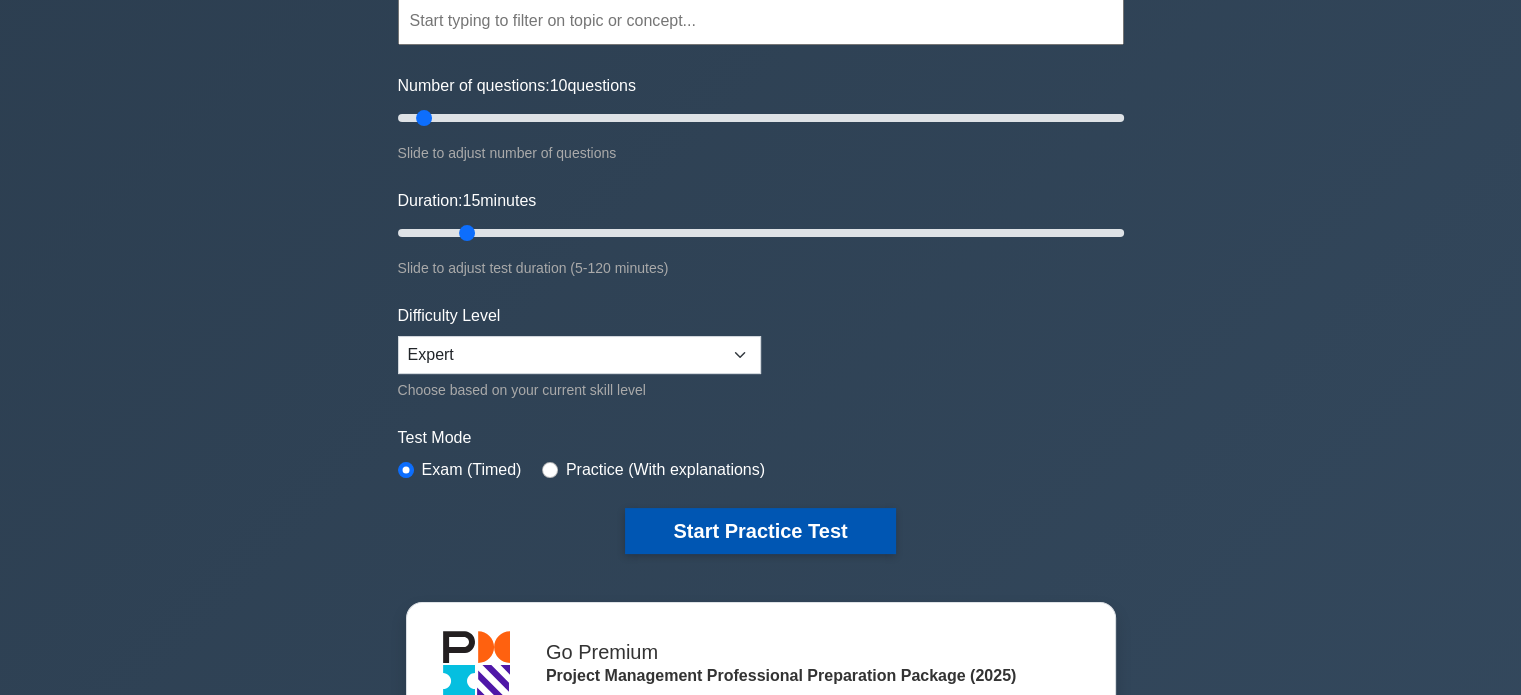 click on "Start Practice Test" at bounding box center (760, 531) 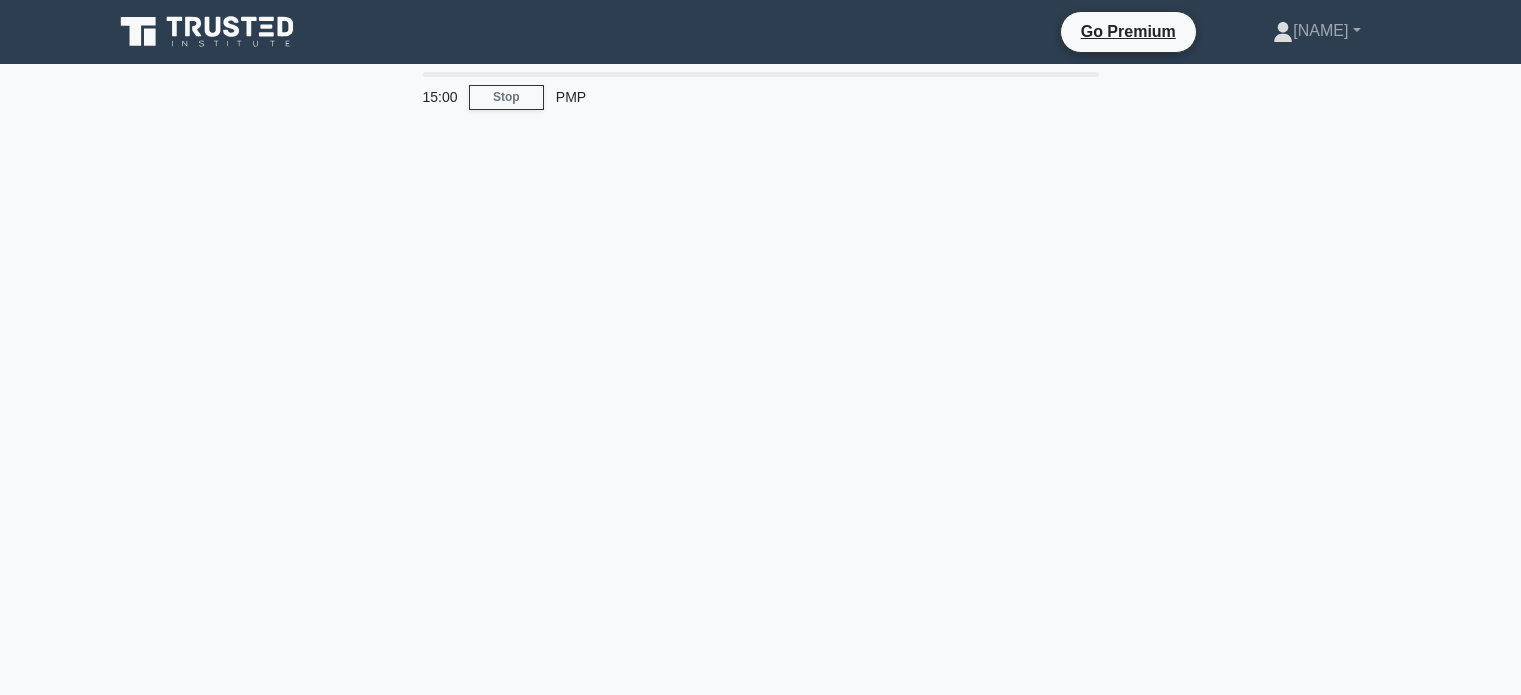 scroll, scrollTop: 0, scrollLeft: 0, axis: both 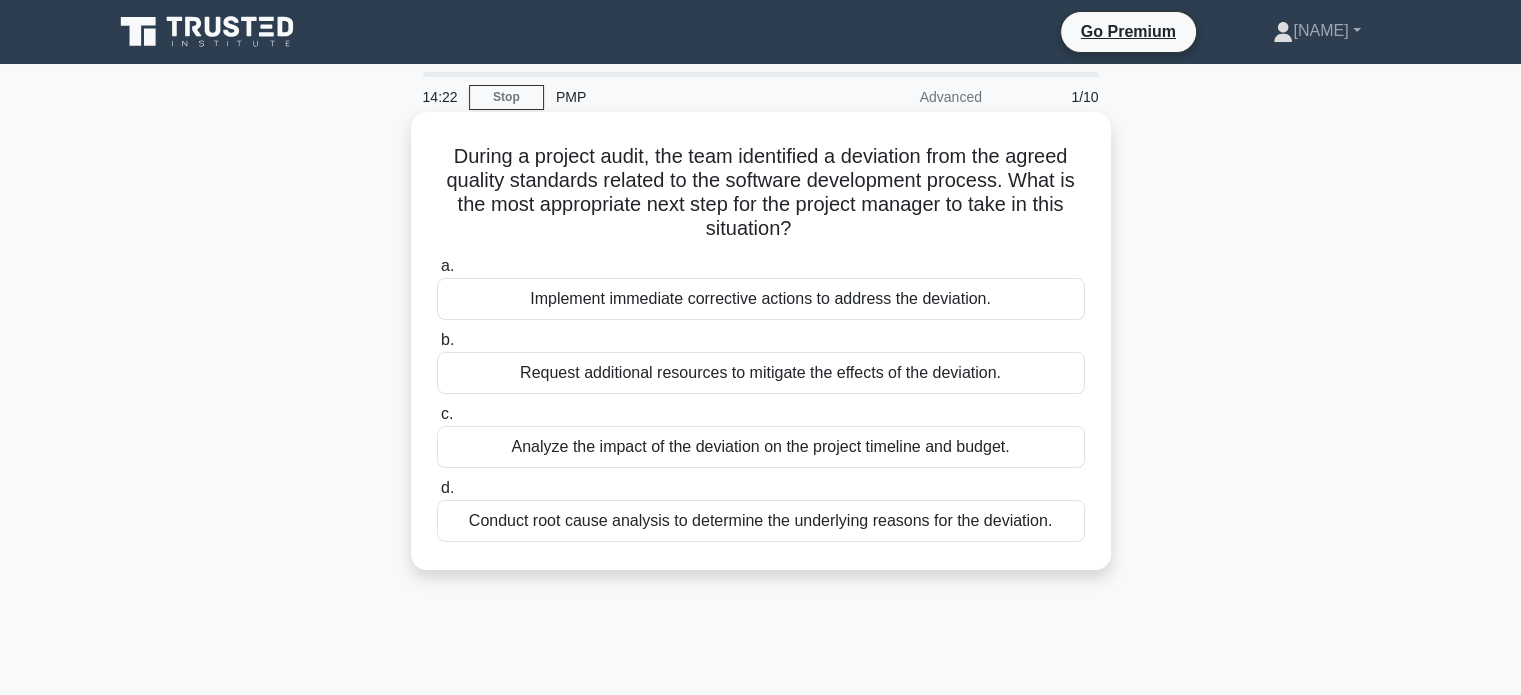 click on "Conduct root cause analysis to determine the underlying reasons for the deviation." at bounding box center (761, 521) 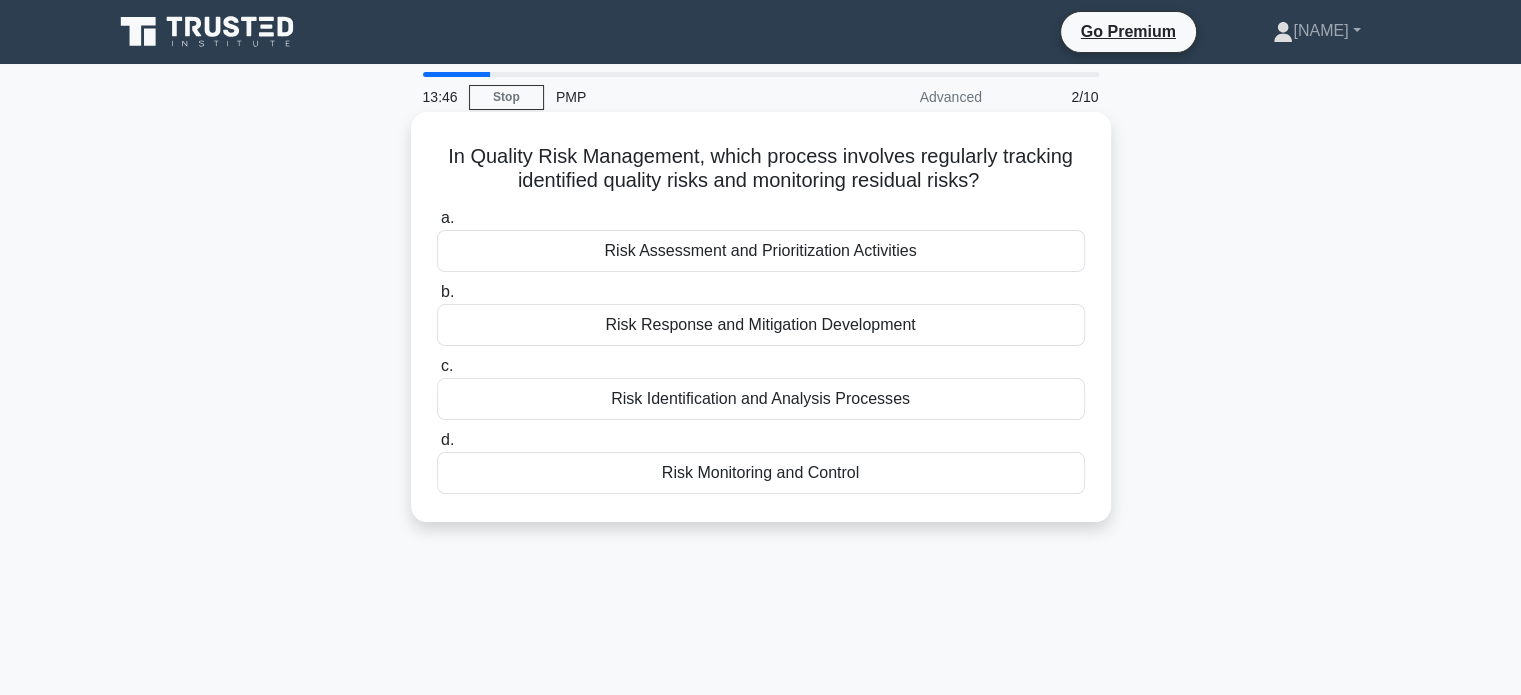 click on "Risk Monitoring and Control" at bounding box center [761, 473] 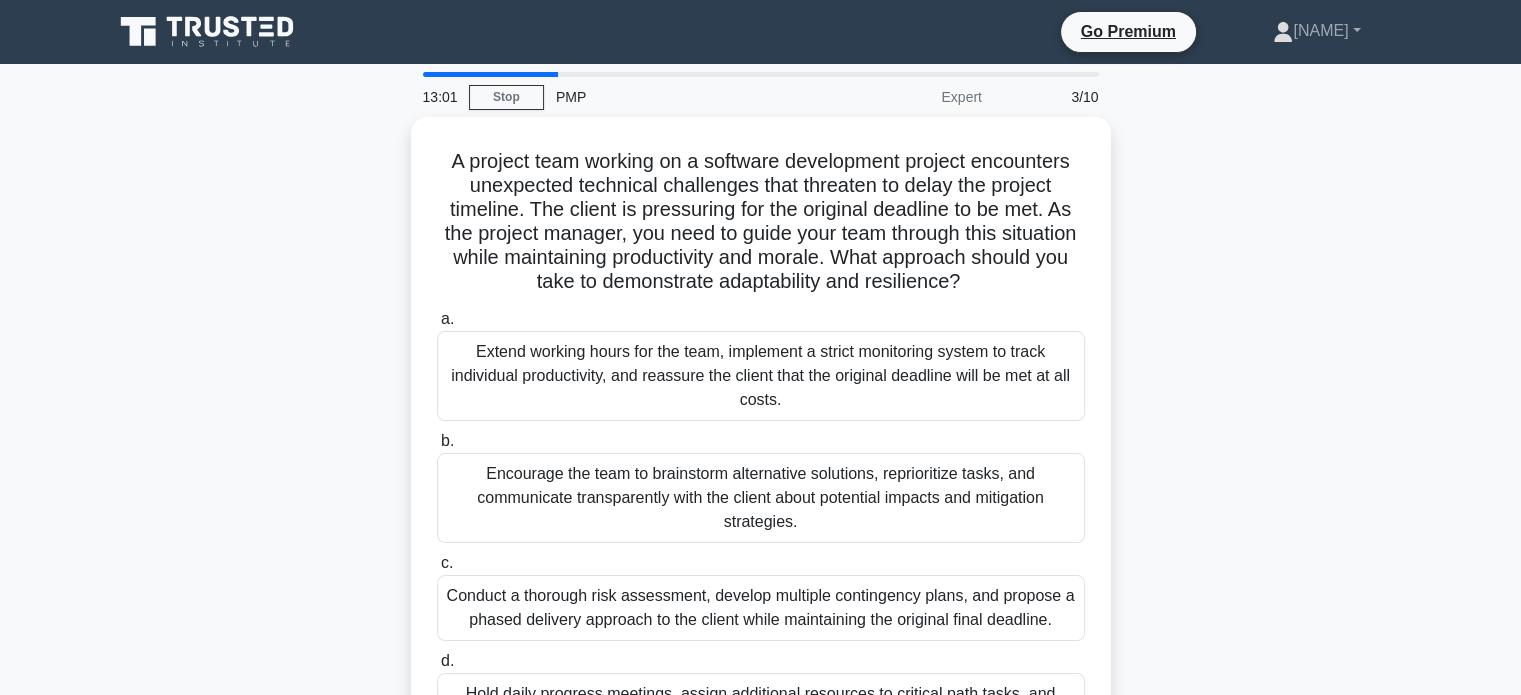 scroll, scrollTop: 133, scrollLeft: 0, axis: vertical 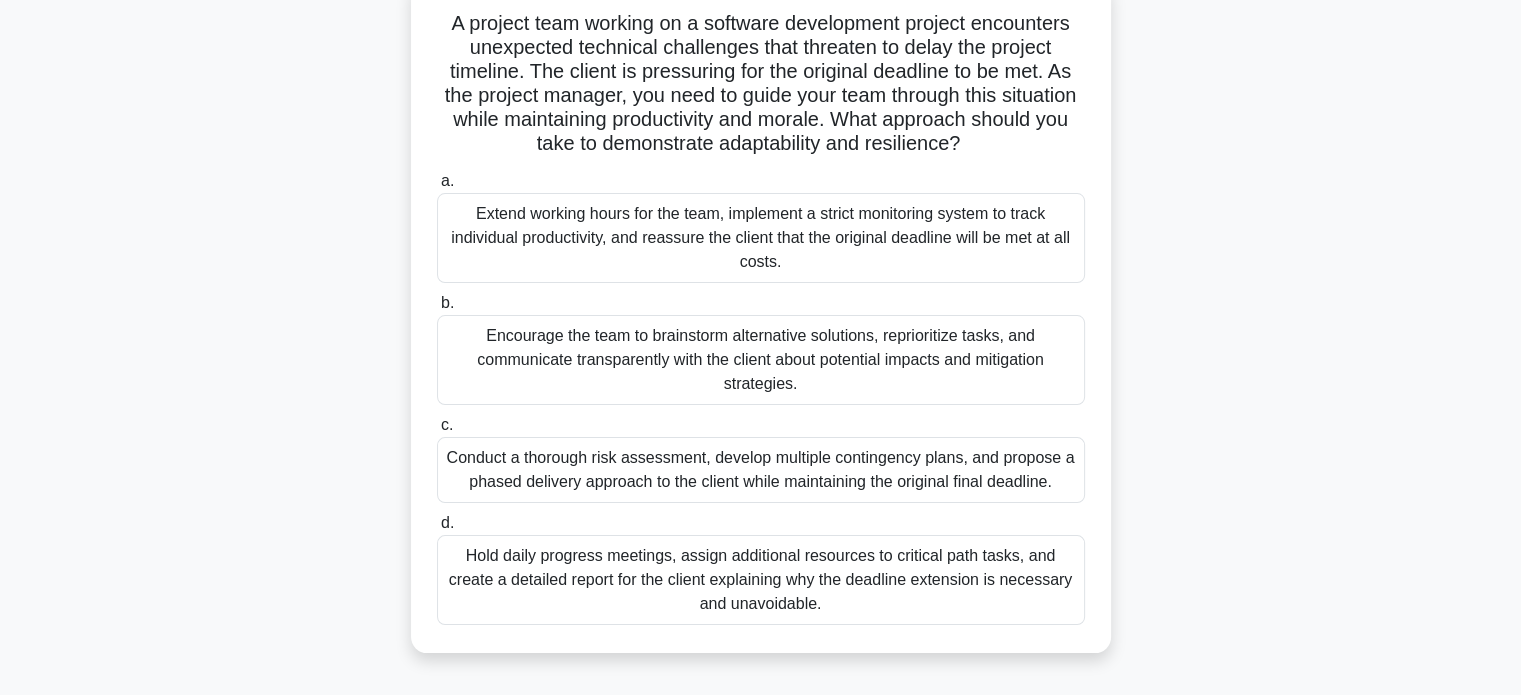 click on "Encourage the team to brainstorm alternative solutions, reprioritize tasks, and communicate transparently with the client about potential impacts and mitigation strategies." at bounding box center (761, 360) 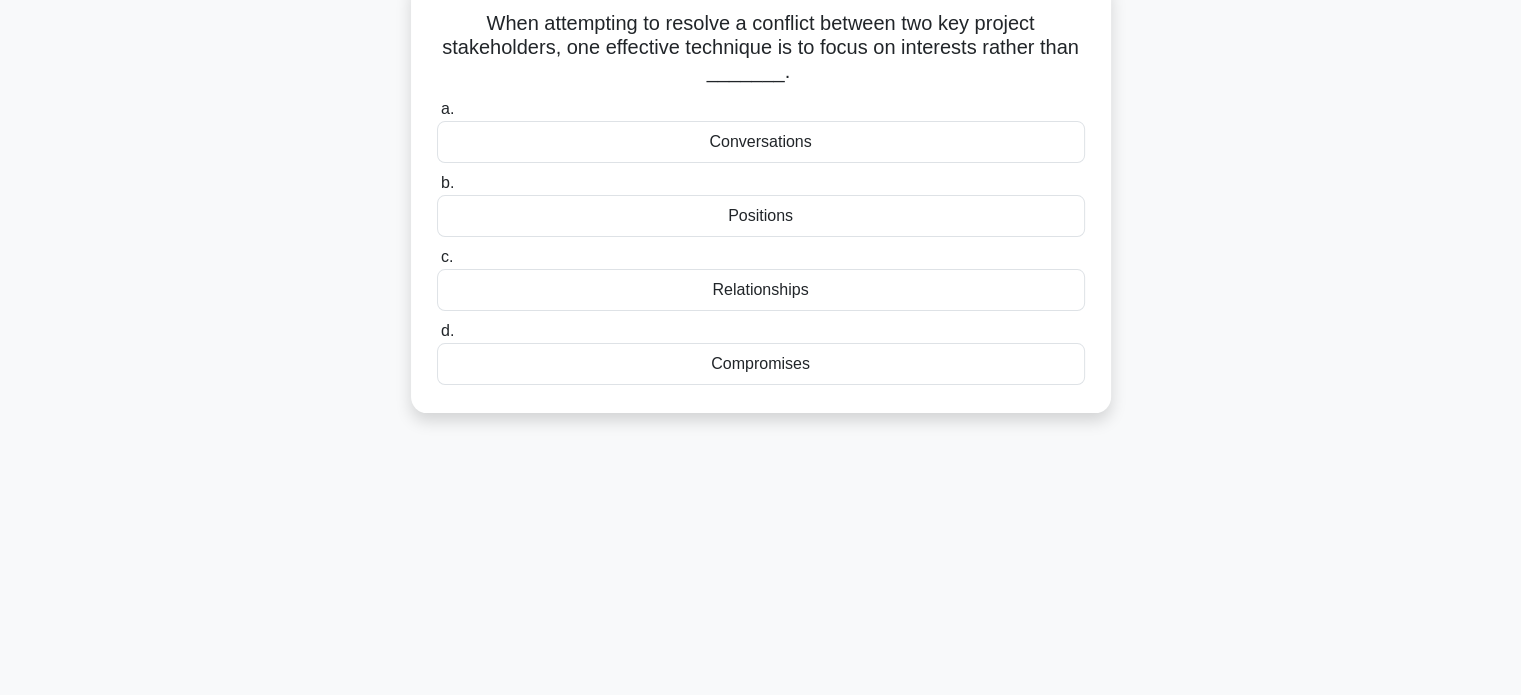 scroll, scrollTop: 0, scrollLeft: 0, axis: both 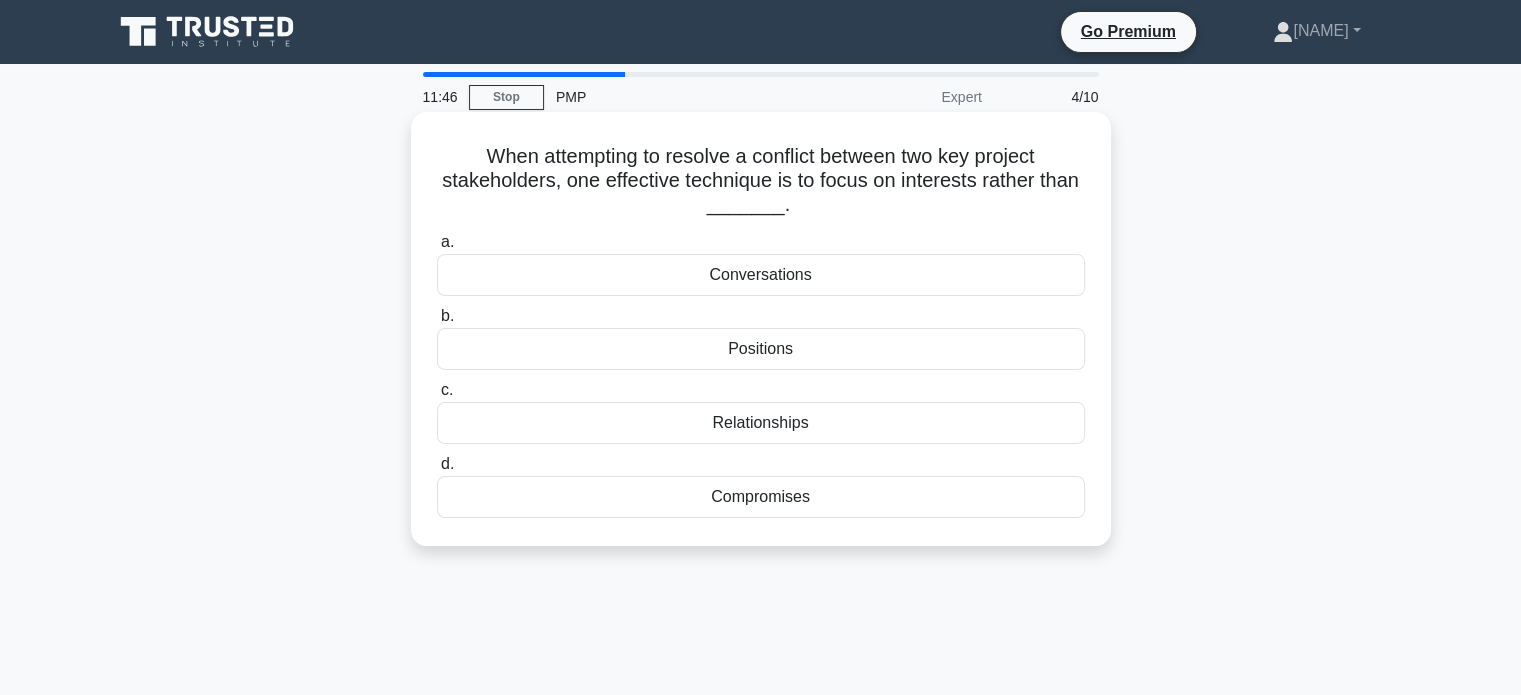 click on "Compromises" at bounding box center [761, 497] 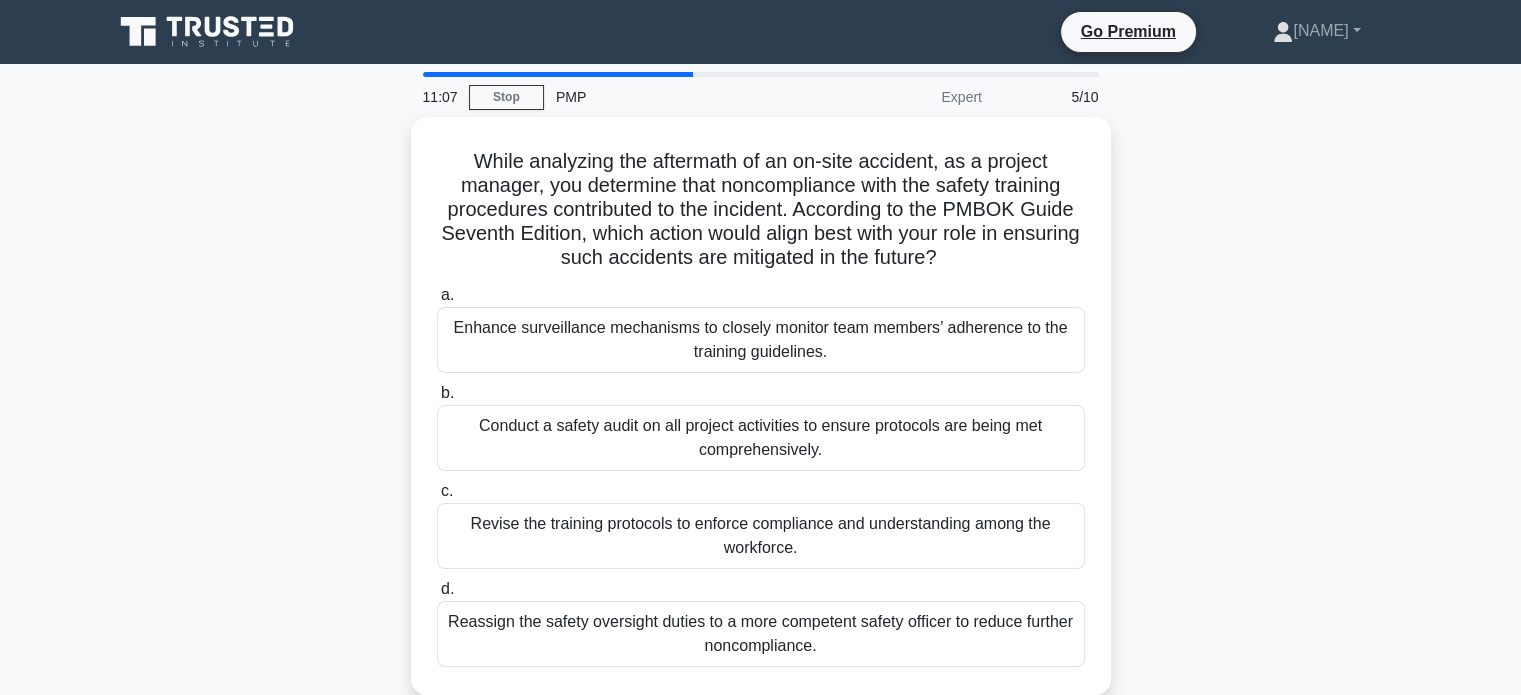 scroll, scrollTop: 66, scrollLeft: 0, axis: vertical 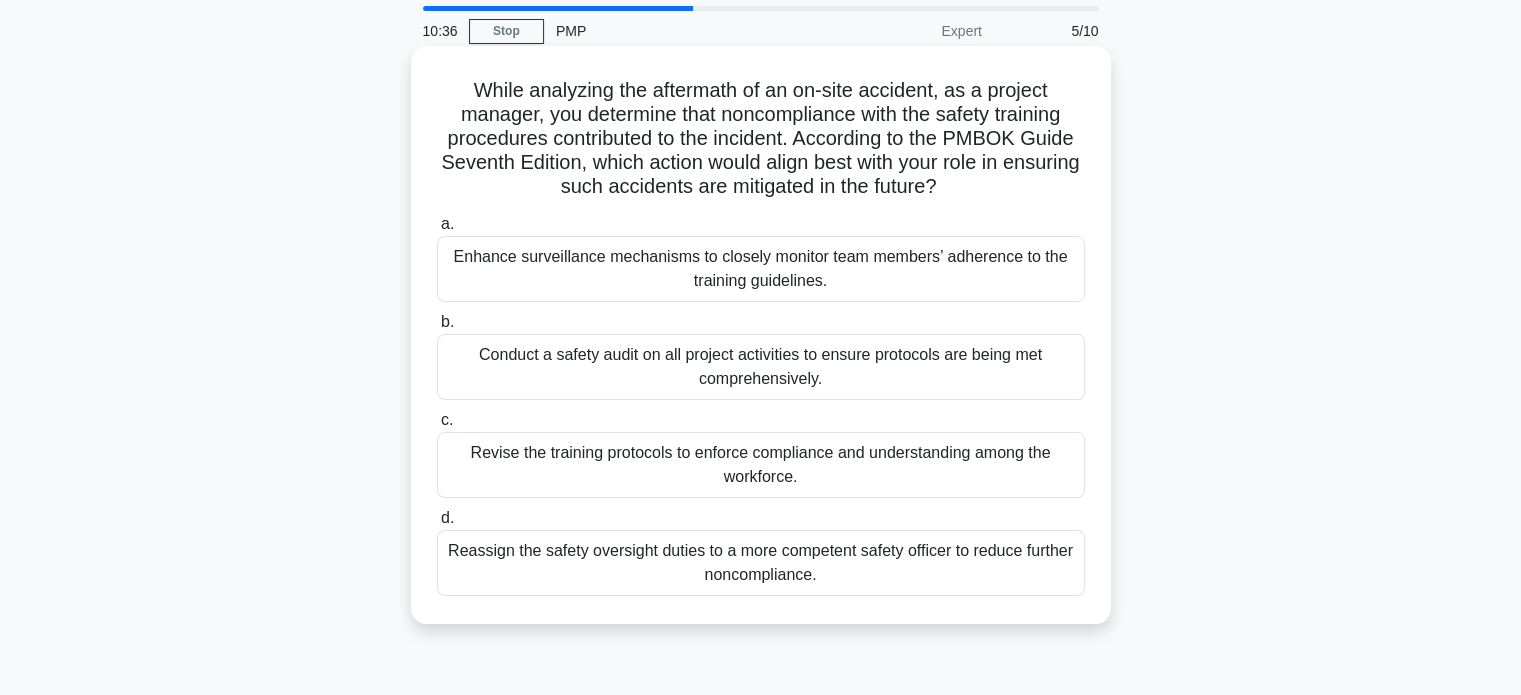 click on "Revise the training protocols to enforce compliance and understanding among the workforce." at bounding box center (761, 465) 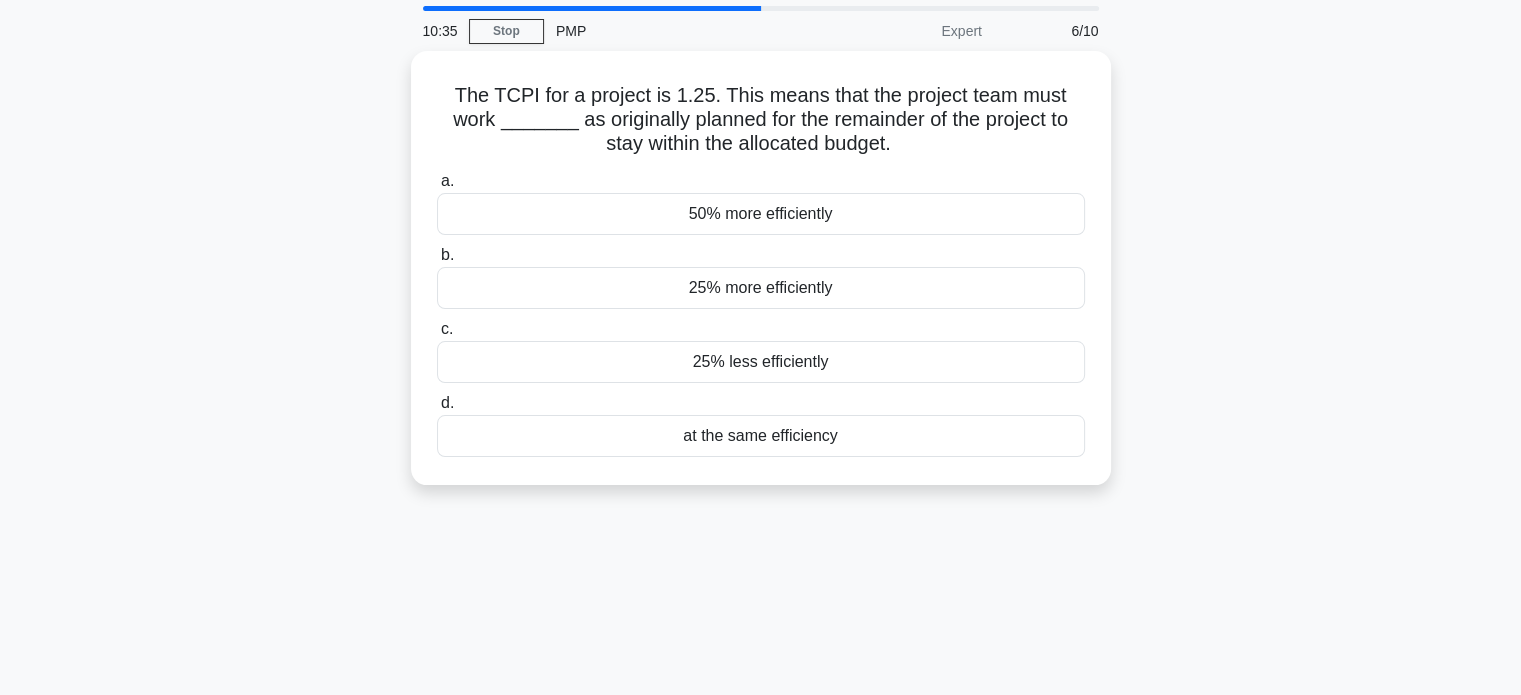 scroll, scrollTop: 0, scrollLeft: 0, axis: both 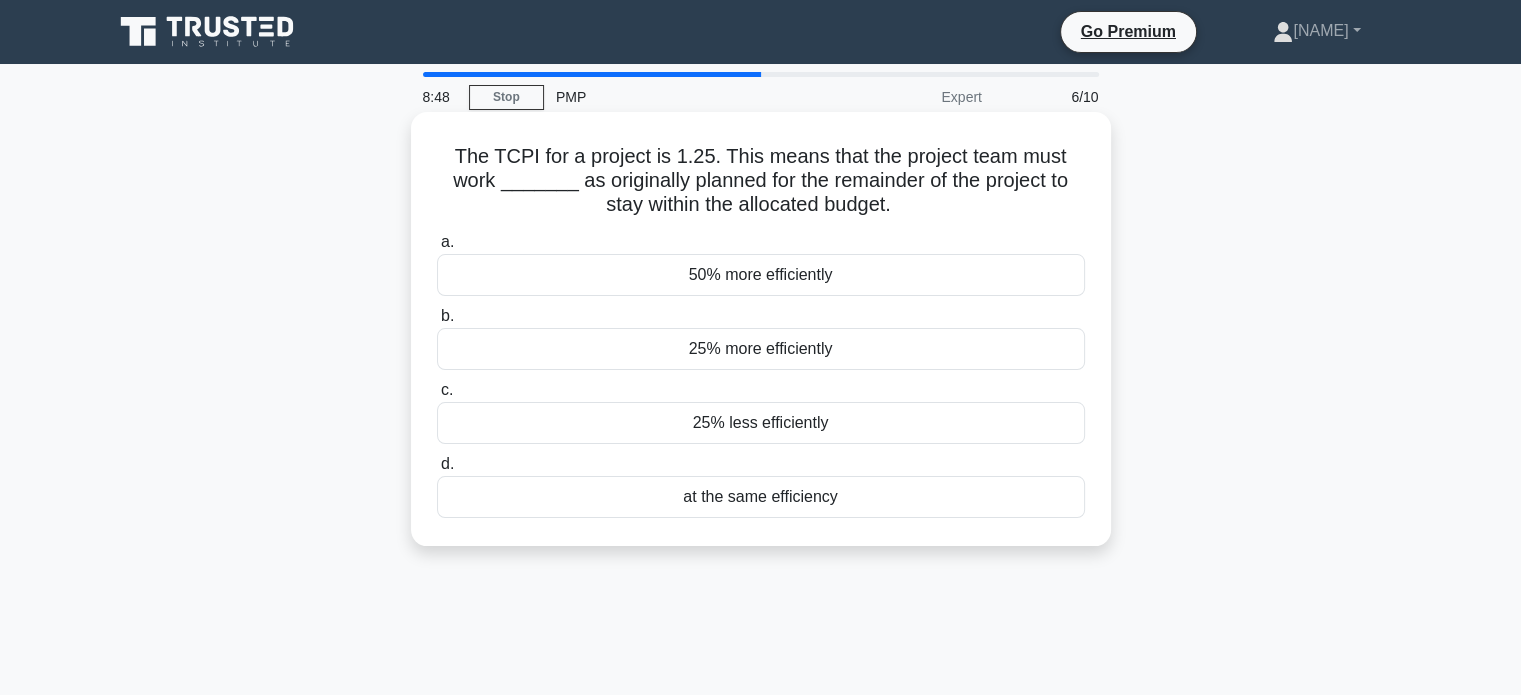 click on "25% more efficiently" at bounding box center (761, 349) 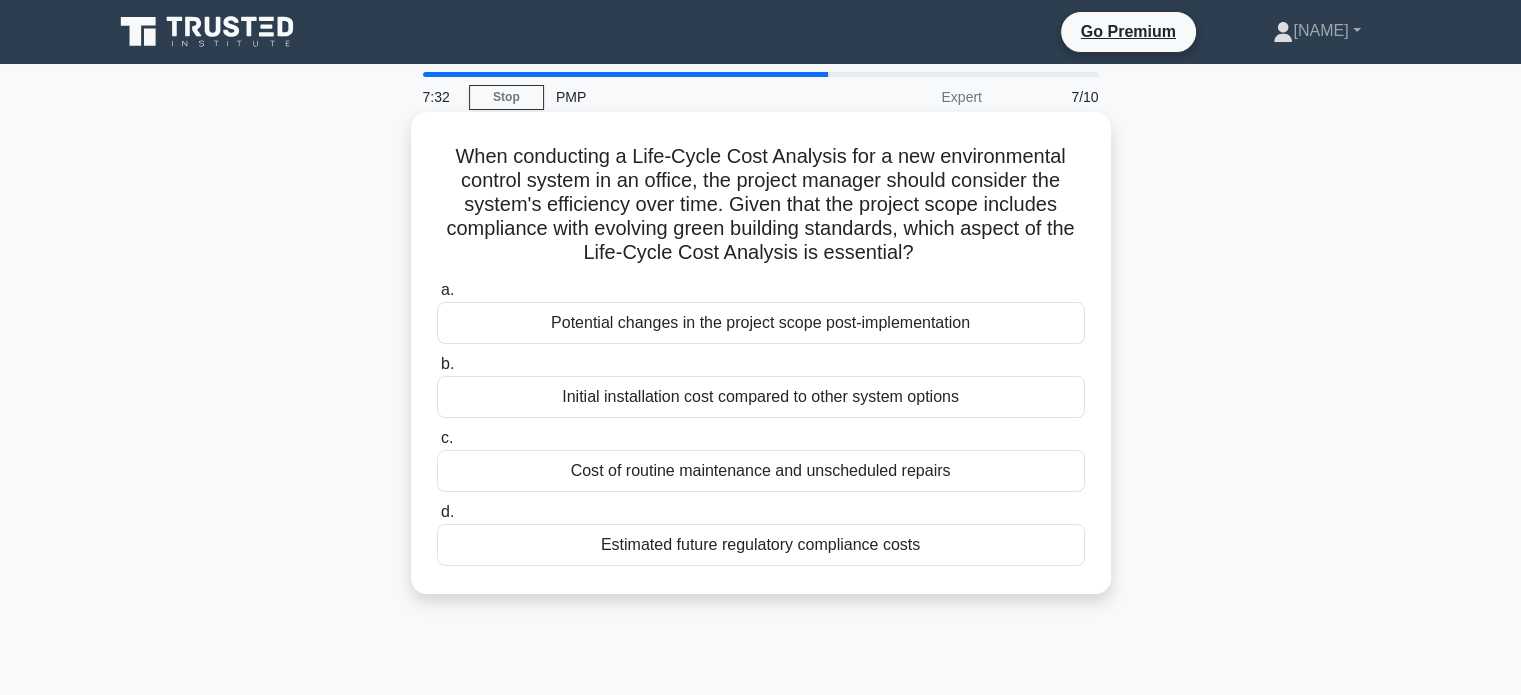 click on "Estimated future regulatory compliance costs" at bounding box center (761, 545) 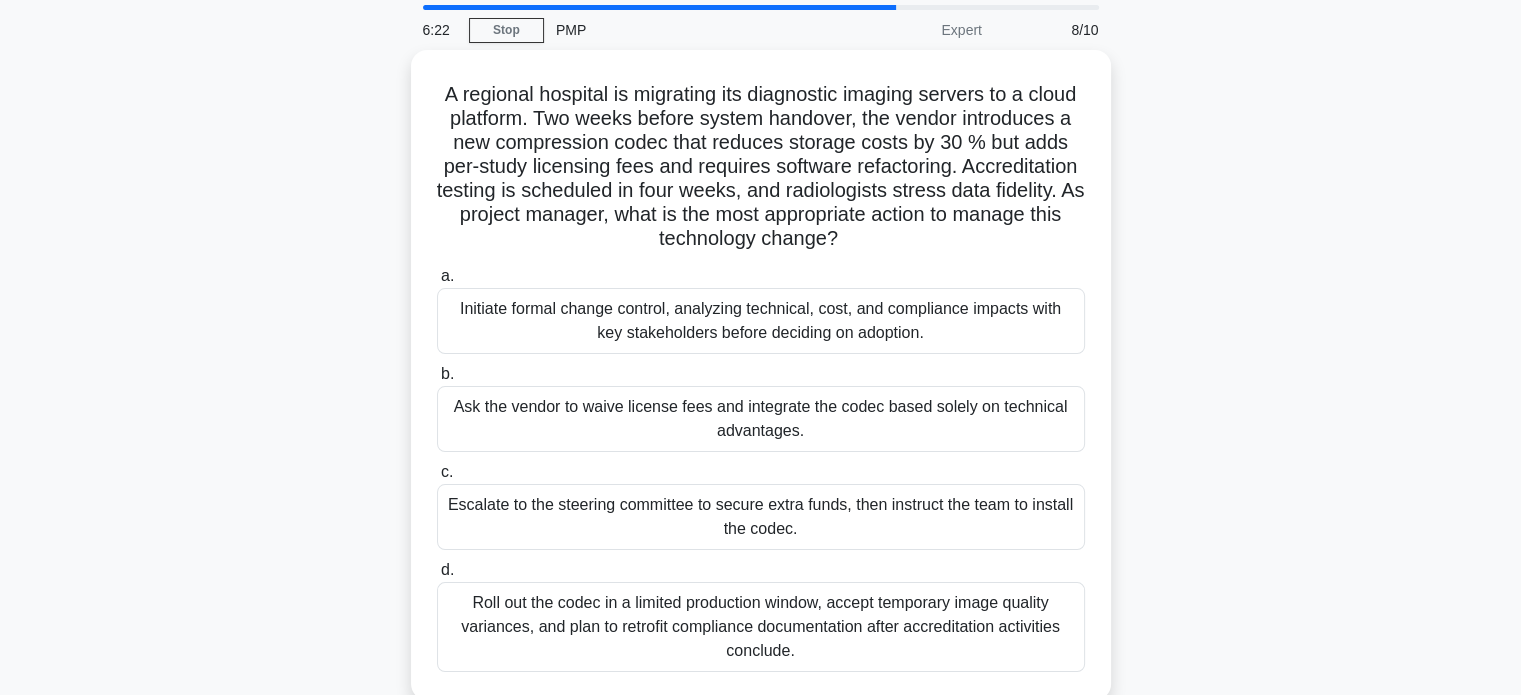 scroll, scrollTop: 0, scrollLeft: 0, axis: both 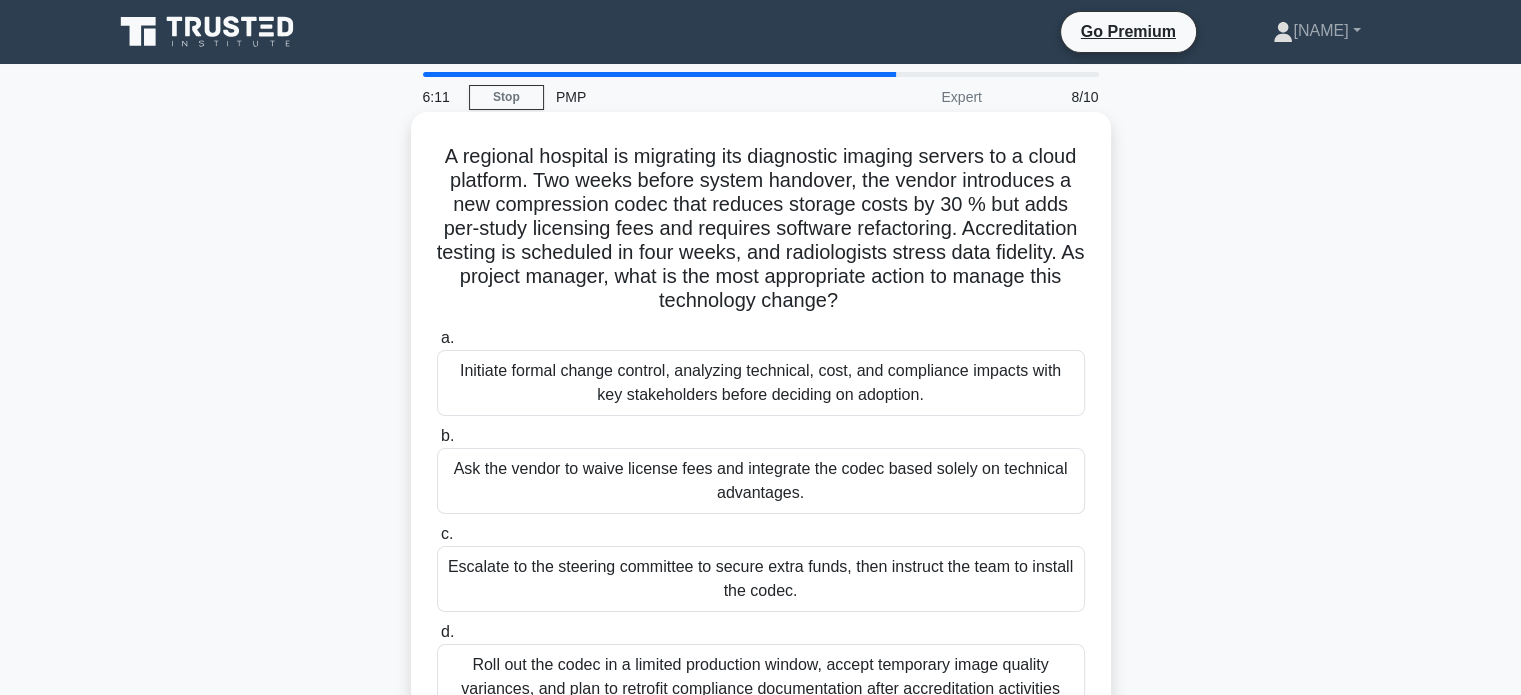 click on "Initiate formal change control, analyzing technical, cost, and compliance impacts with key stakeholders before deciding on adoption." at bounding box center [761, 383] 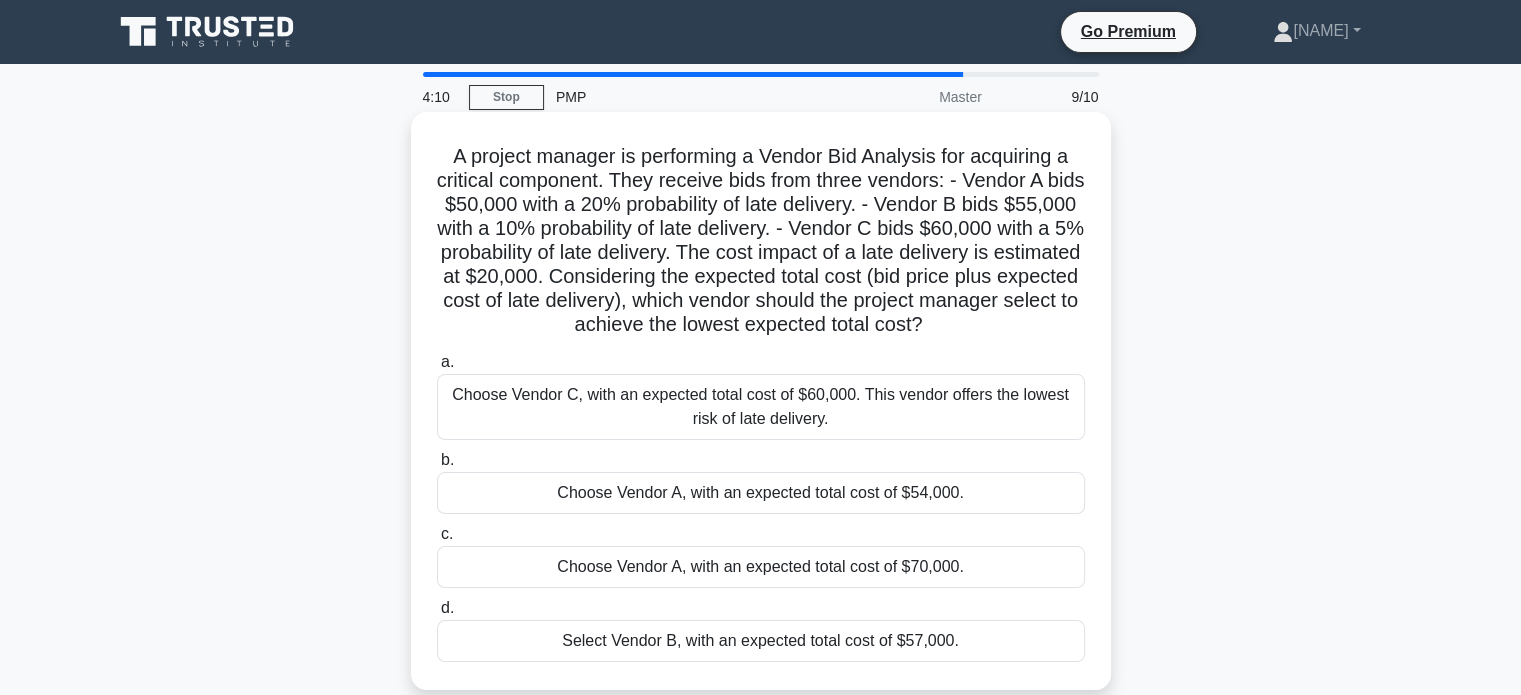 scroll, scrollTop: 67, scrollLeft: 0, axis: vertical 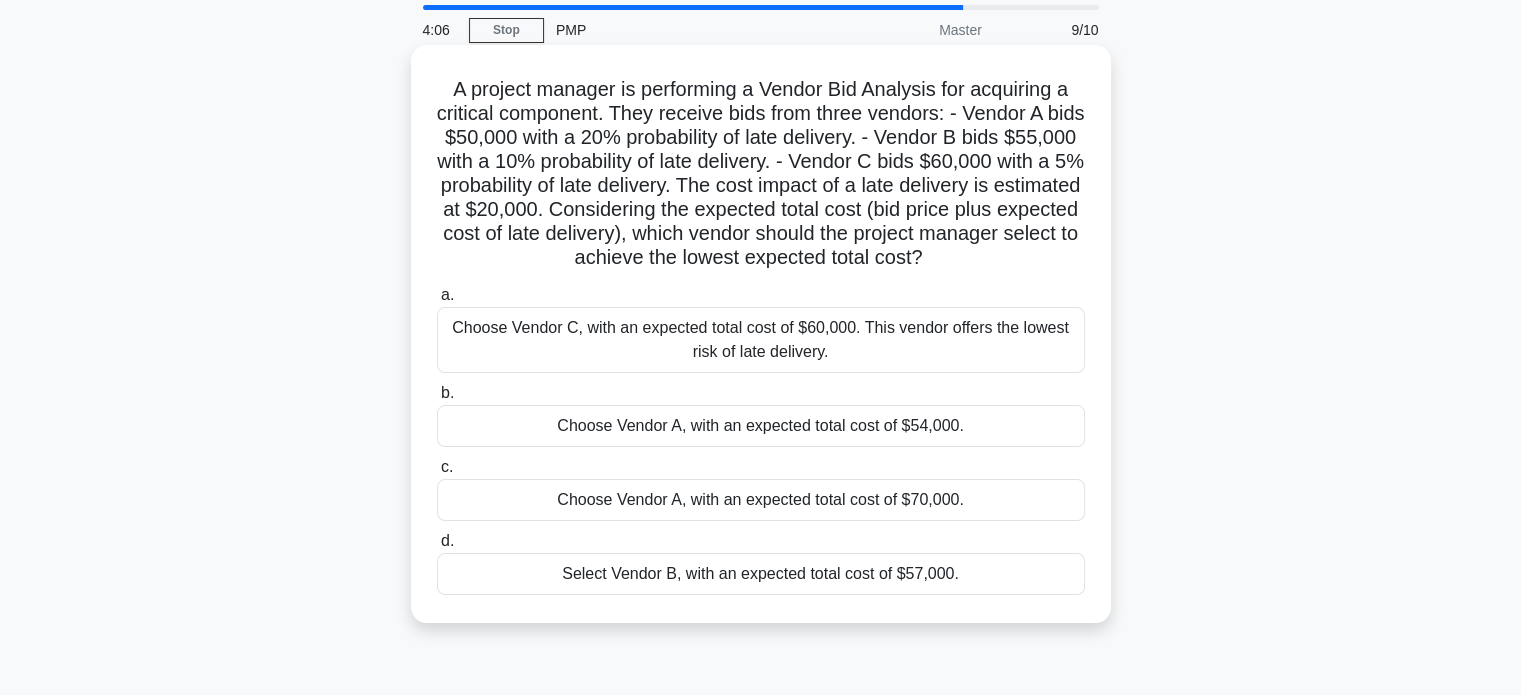 click on "Choose Vendor A, with an expected total cost of $54,000." at bounding box center (761, 426) 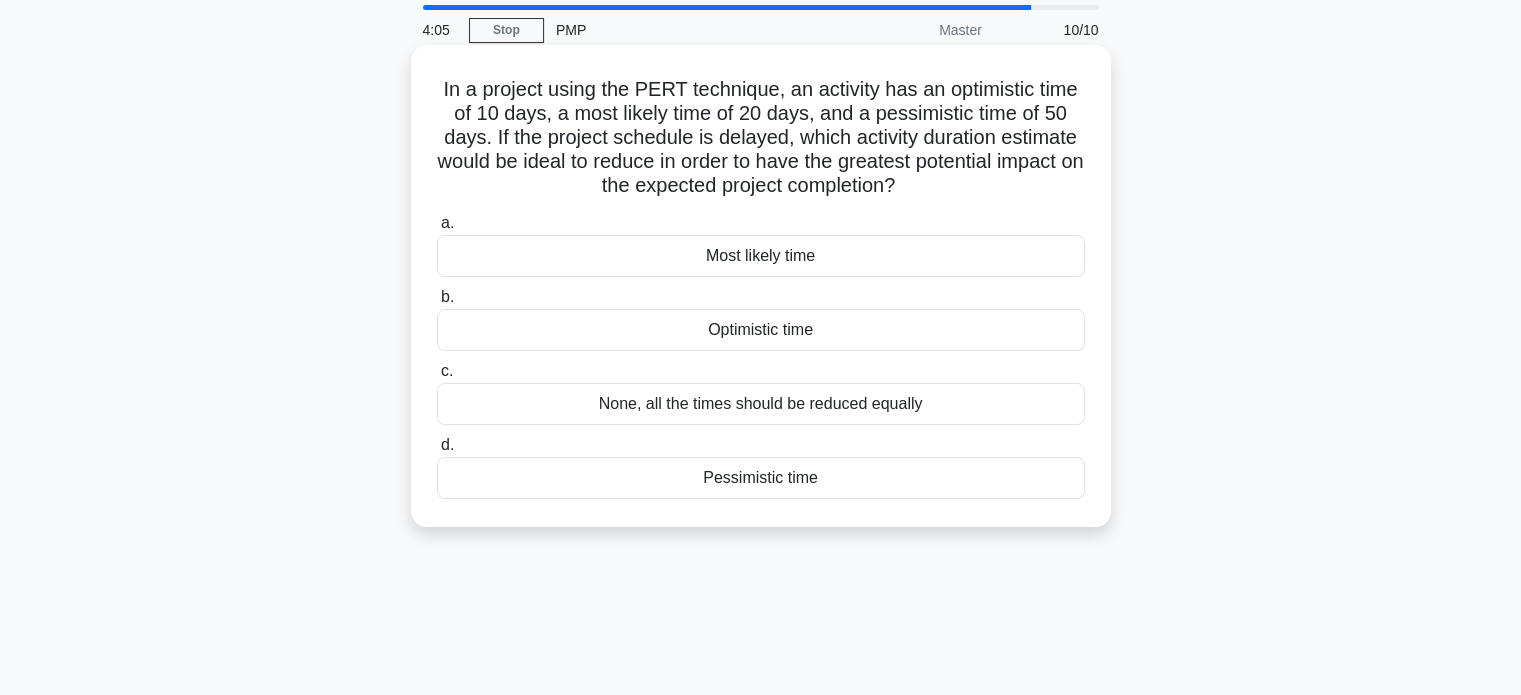 scroll, scrollTop: 0, scrollLeft: 0, axis: both 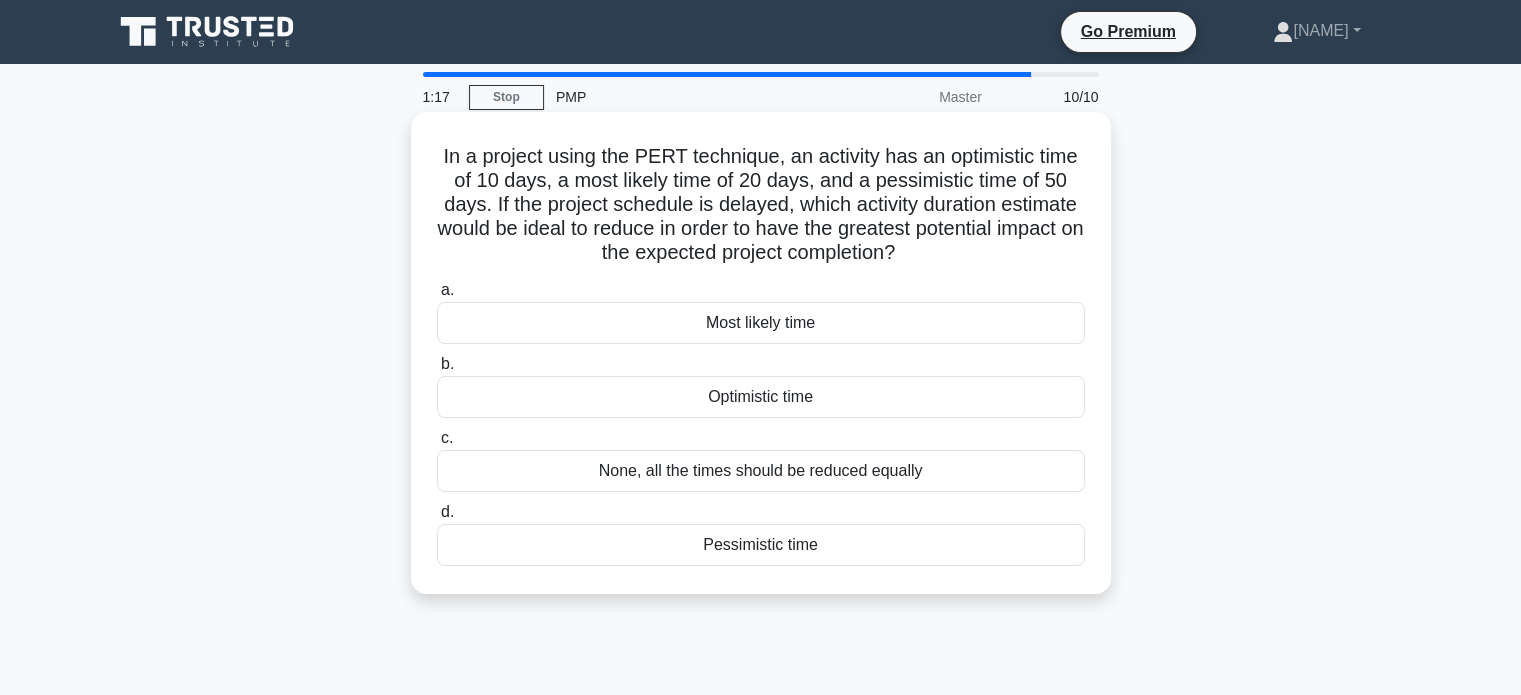 click on "None, all the times should be reduced equally" at bounding box center [761, 471] 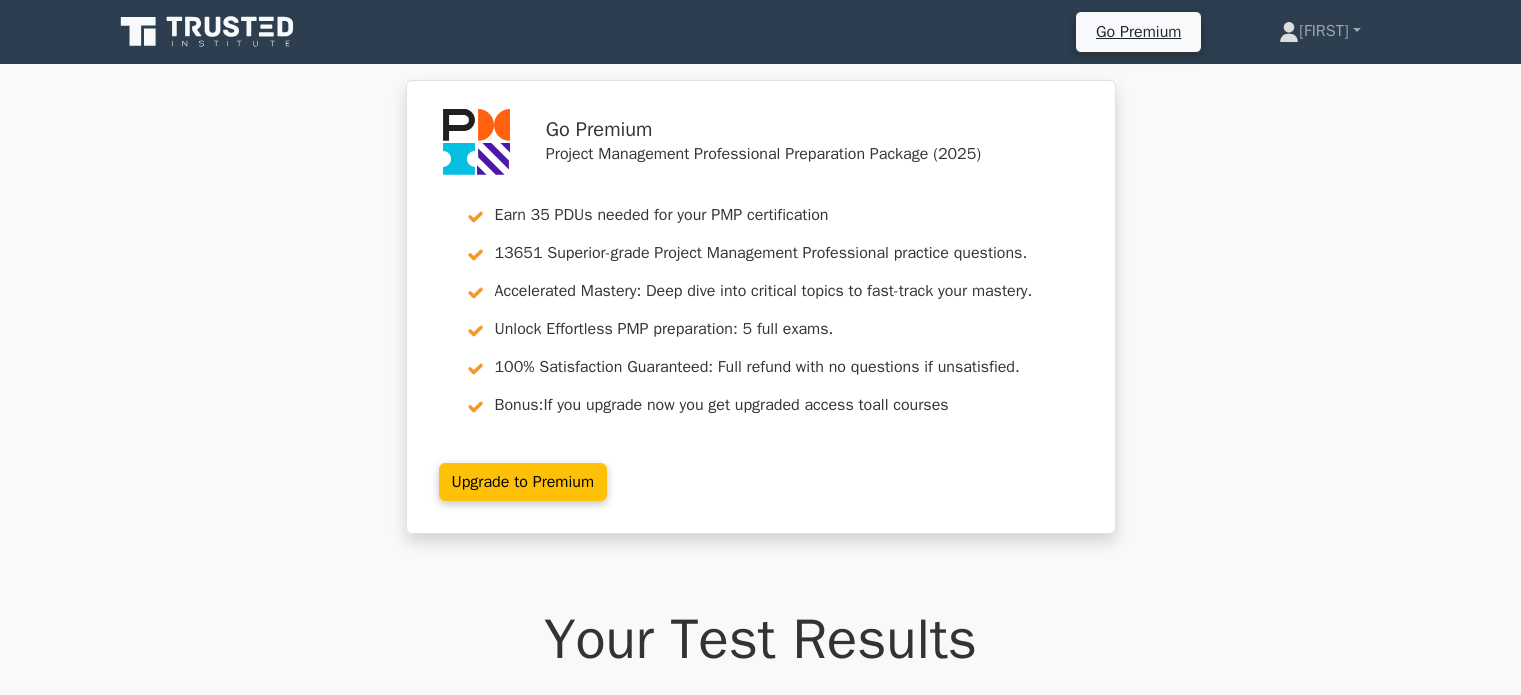 scroll, scrollTop: 0, scrollLeft: 0, axis: both 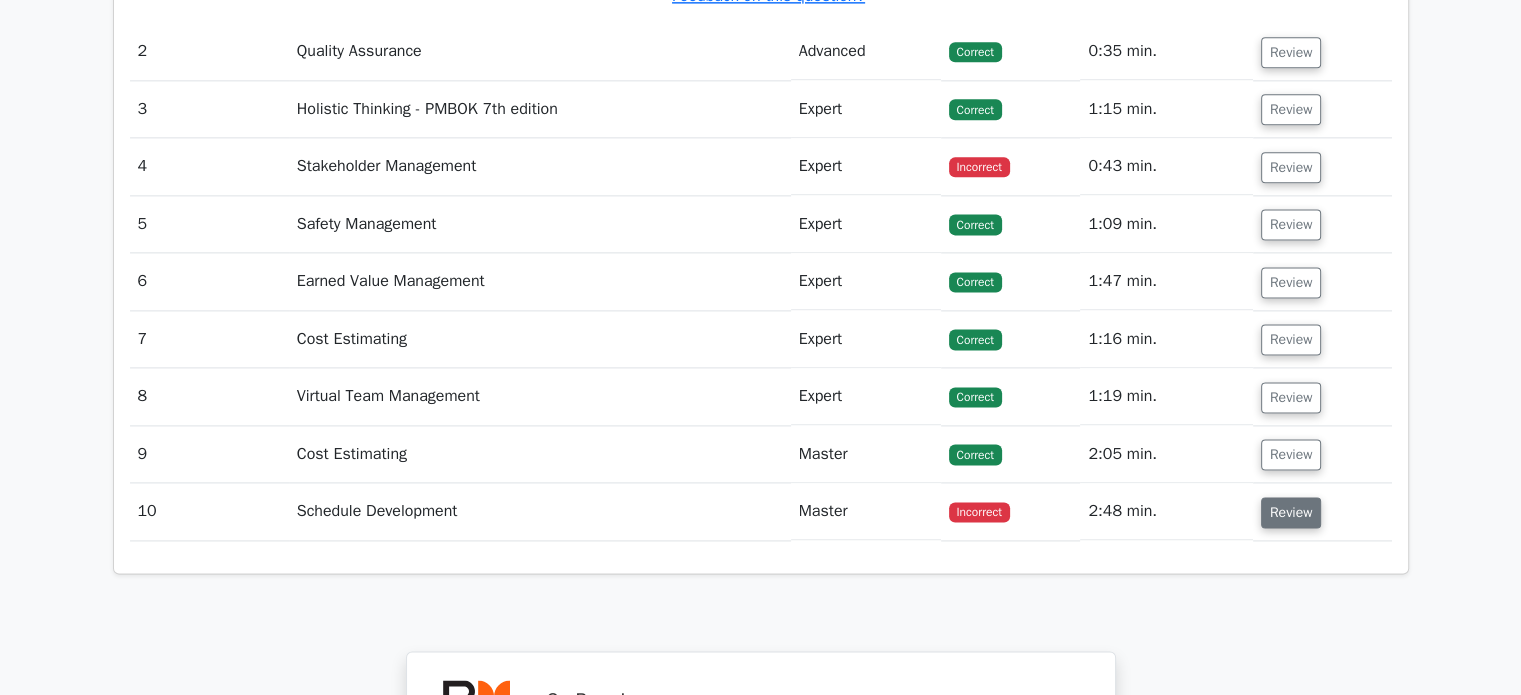 click on "Review" at bounding box center [1291, 512] 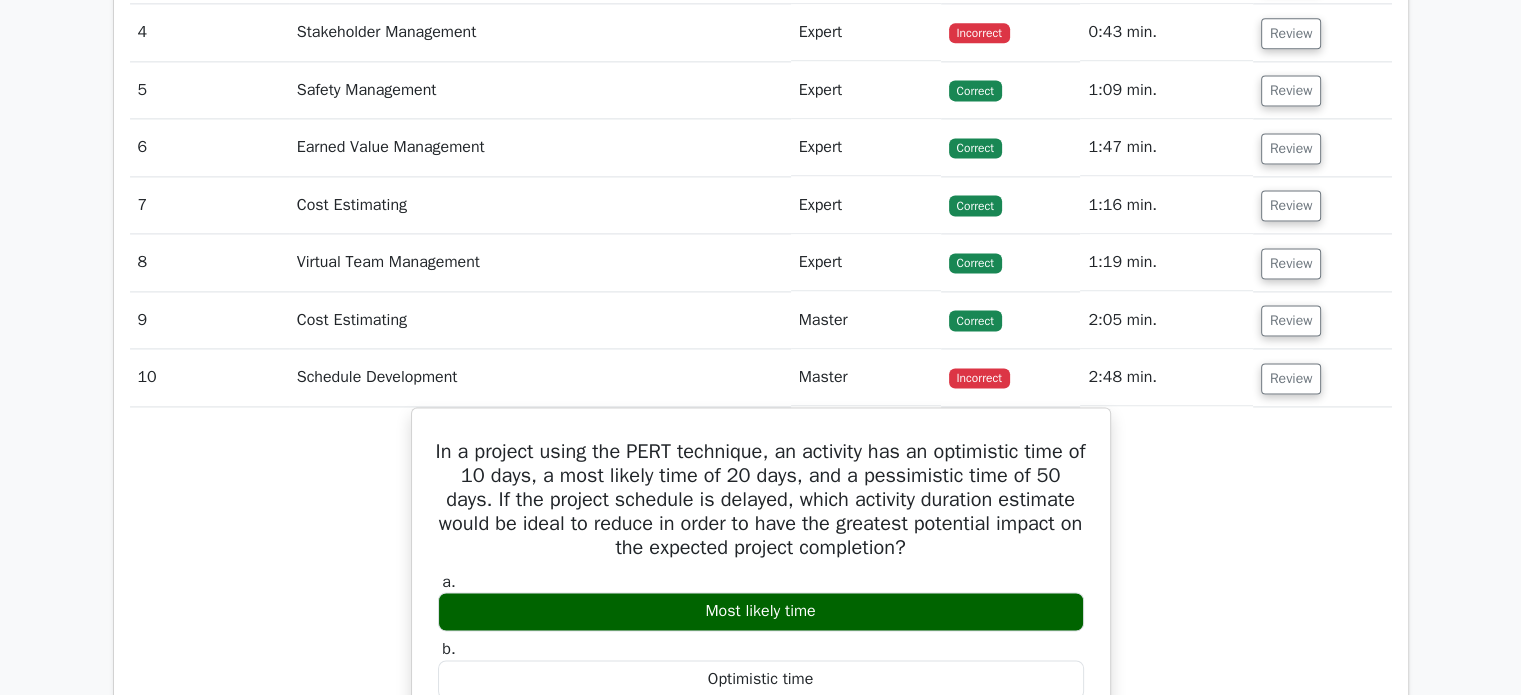 scroll, scrollTop: 2666, scrollLeft: 0, axis: vertical 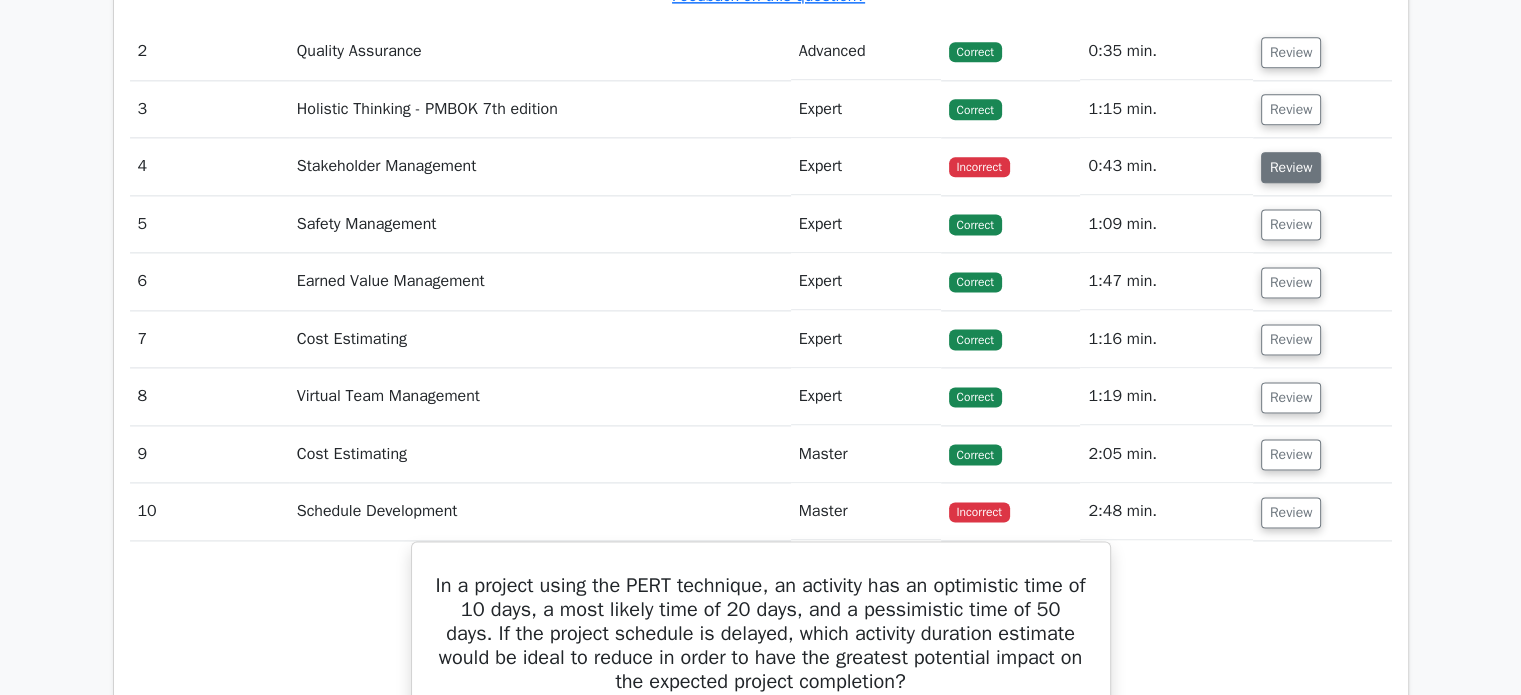 click on "Review" at bounding box center [1291, 167] 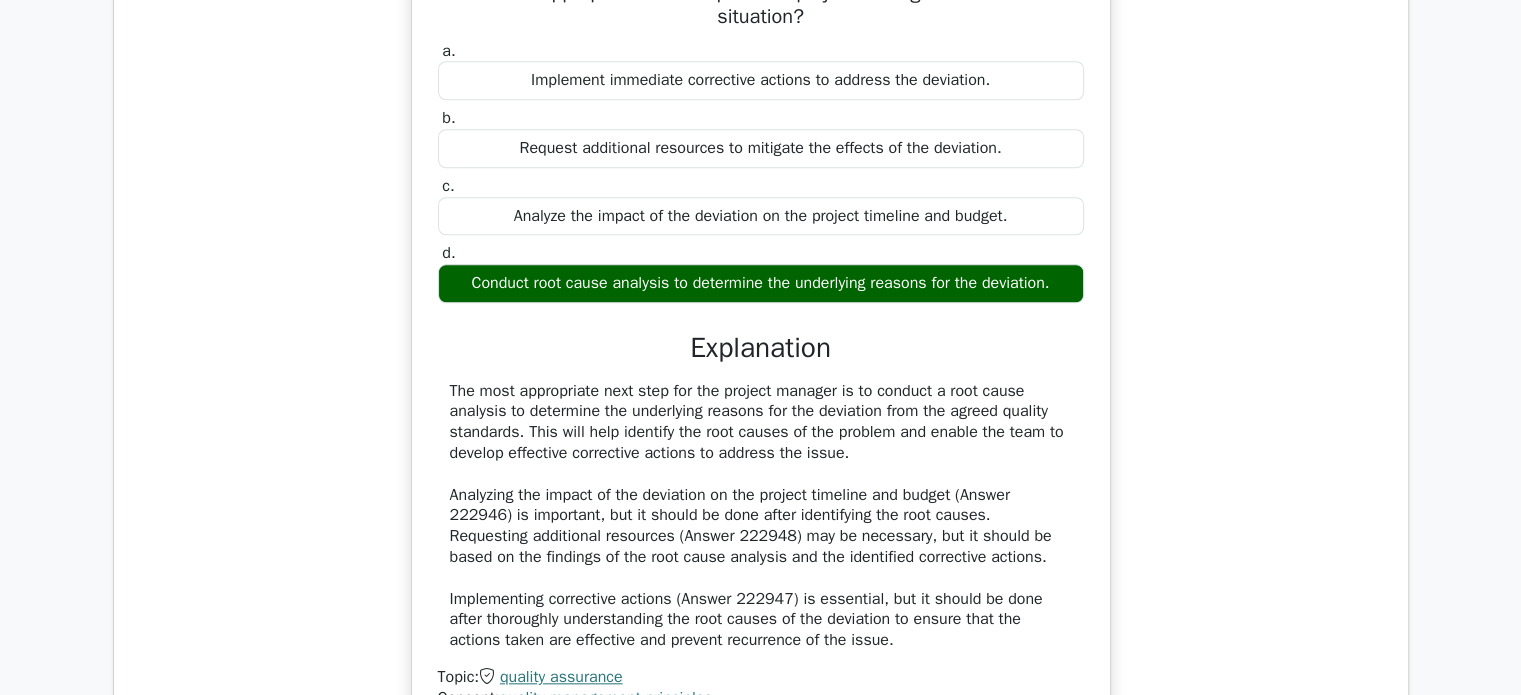 scroll, scrollTop: 1600, scrollLeft: 0, axis: vertical 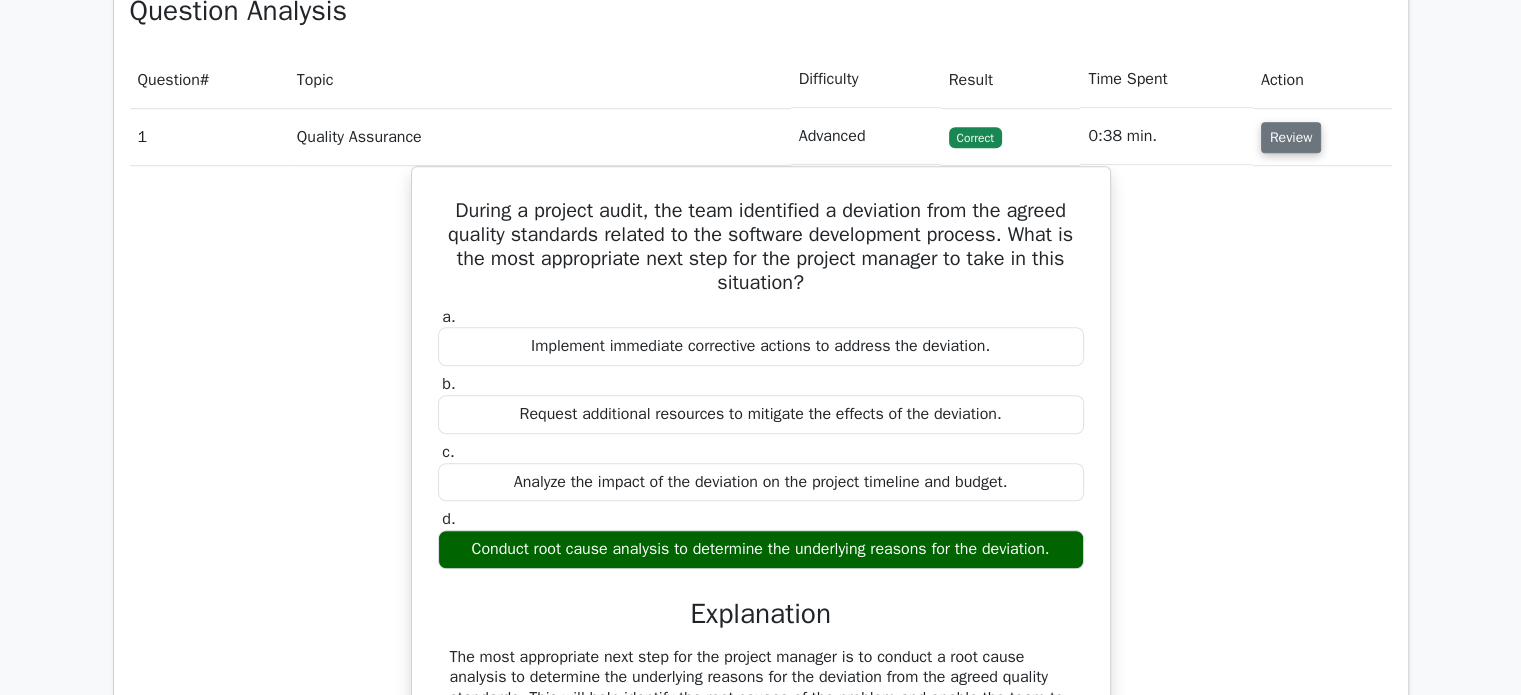 click on "Review" at bounding box center (1291, 137) 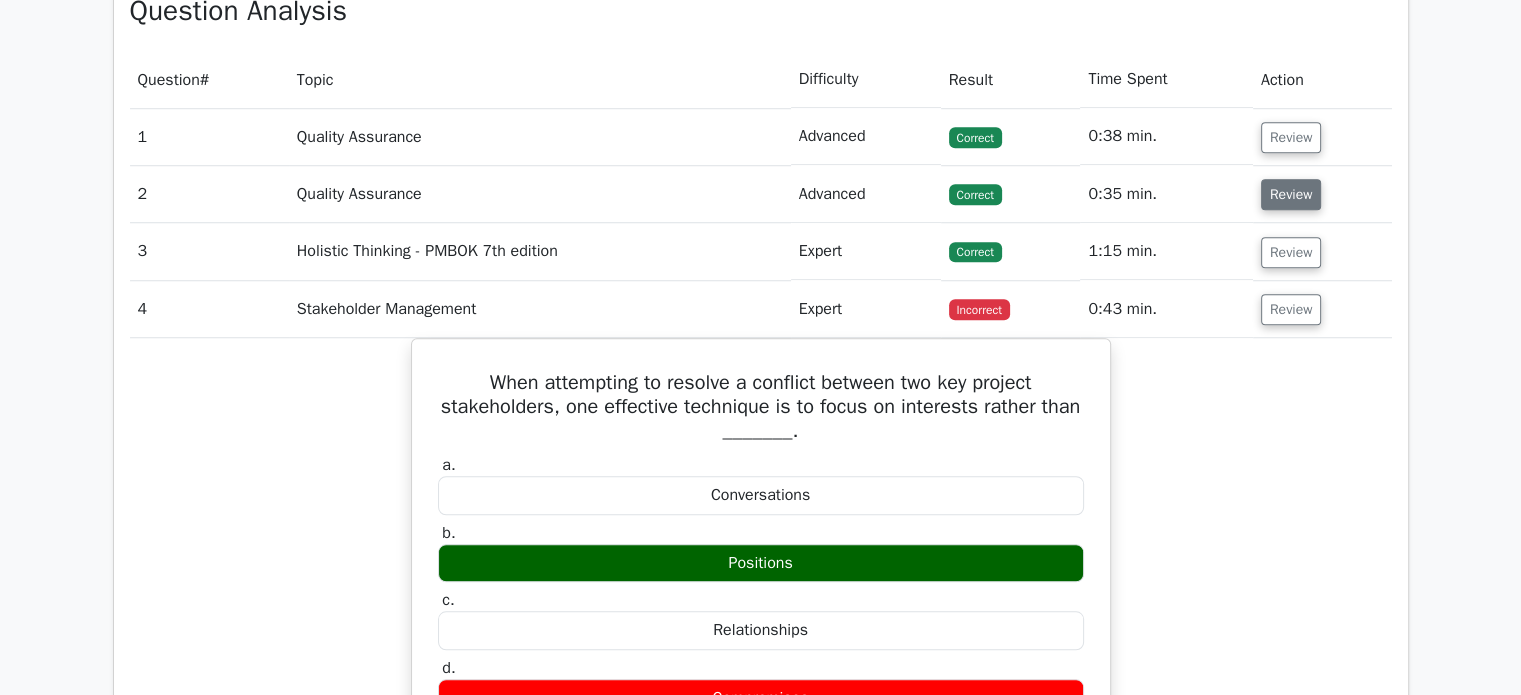 click on "Review" at bounding box center [1291, 194] 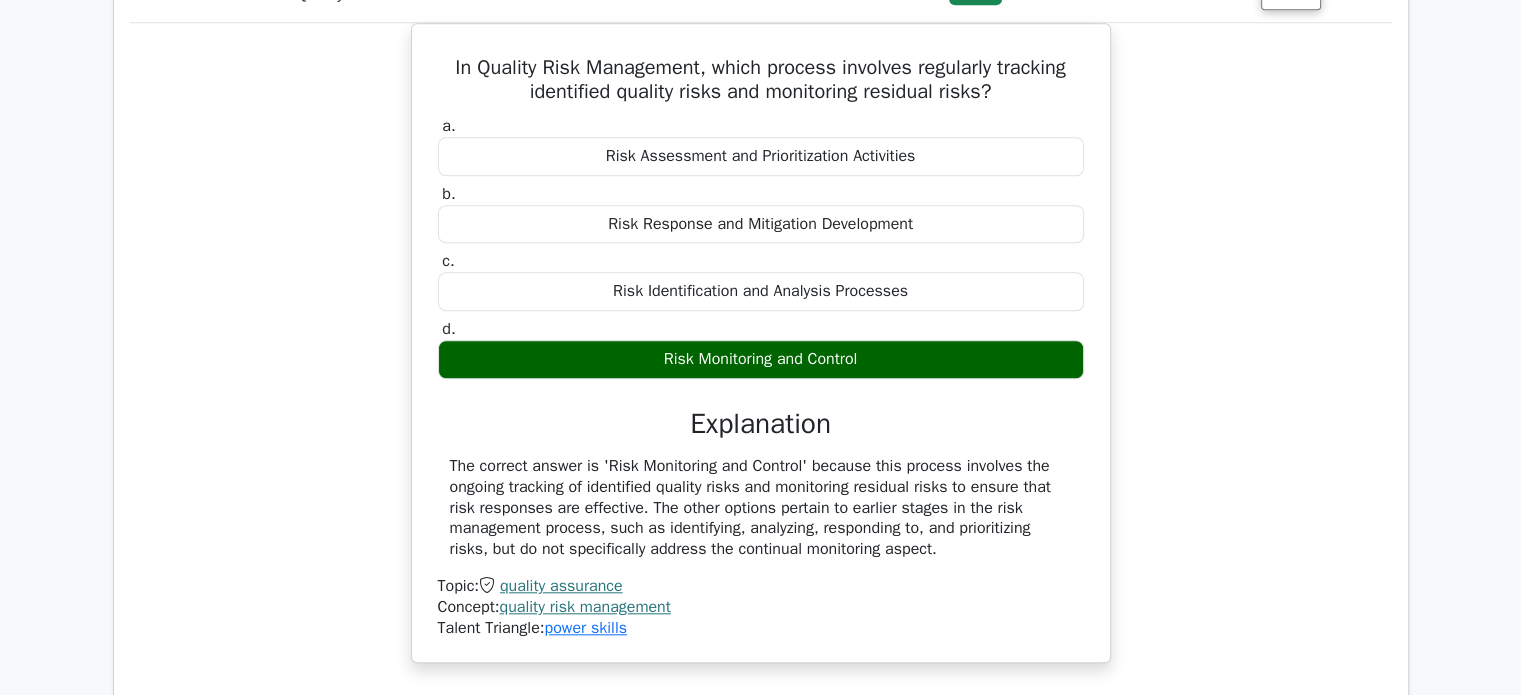 scroll, scrollTop: 1533, scrollLeft: 0, axis: vertical 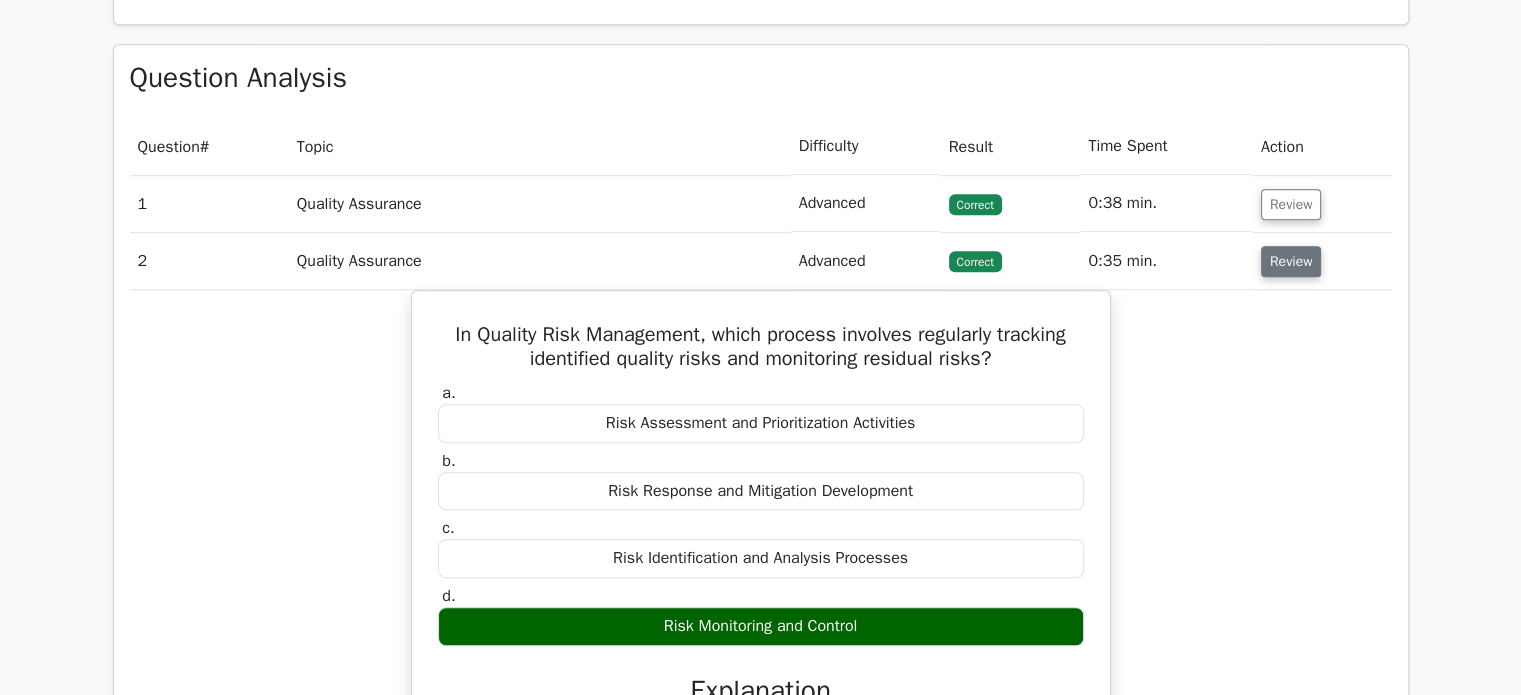 click on "Review" at bounding box center [1291, 261] 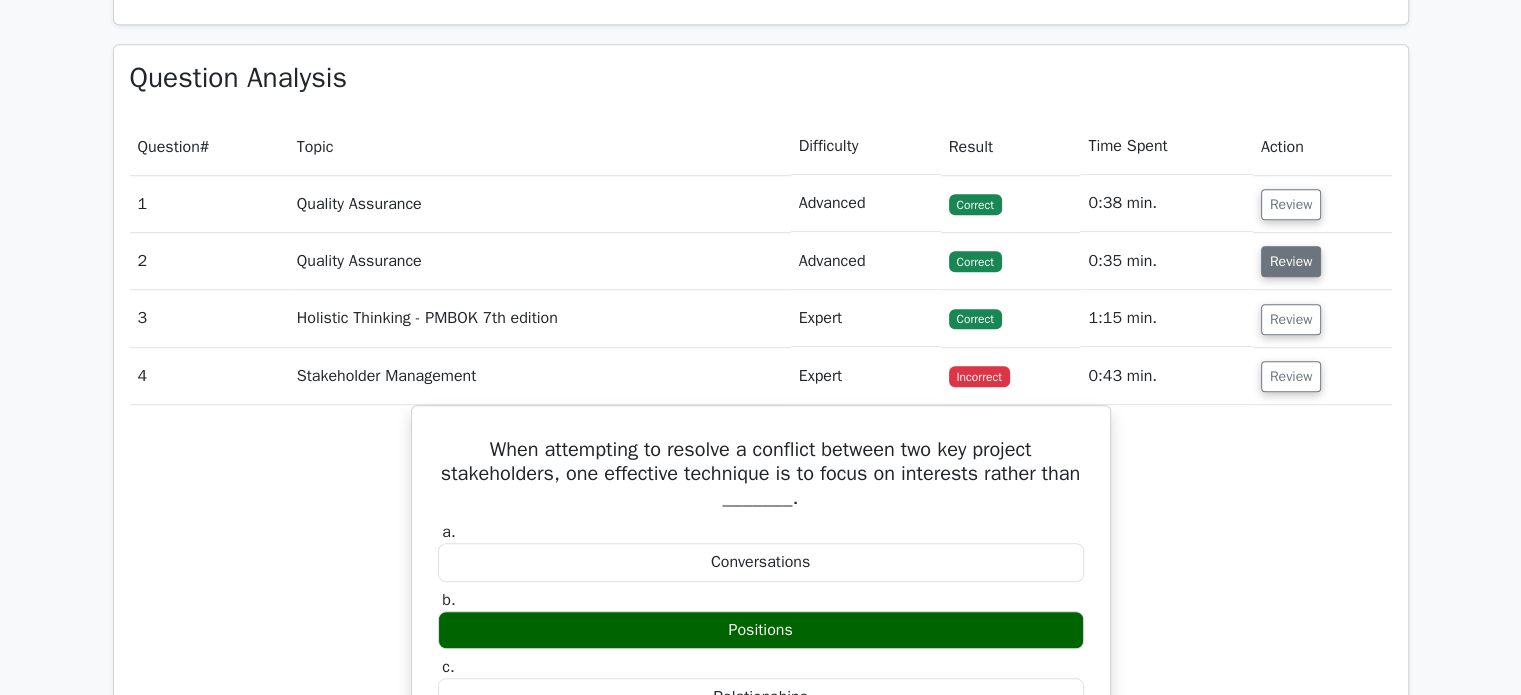 click on "Review" at bounding box center (1291, 261) 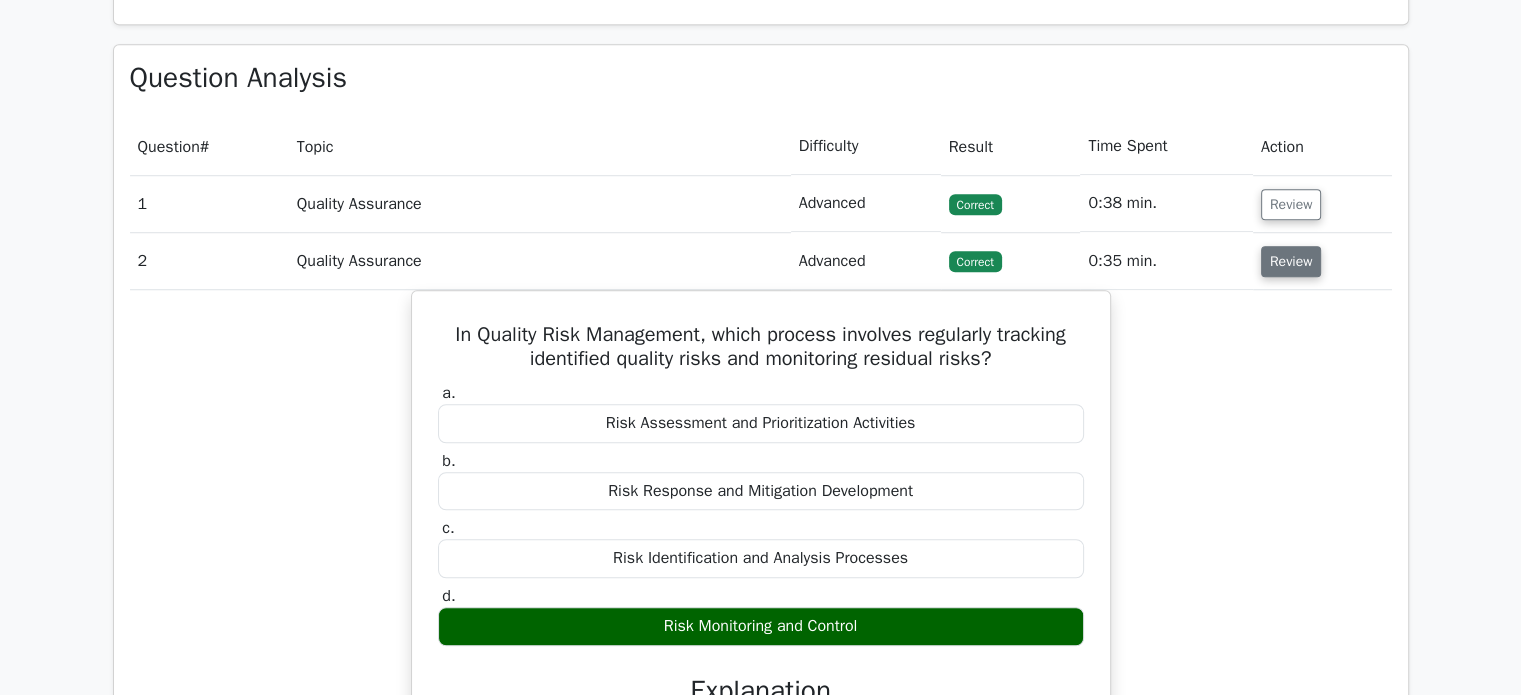 click on "Review" at bounding box center [1291, 261] 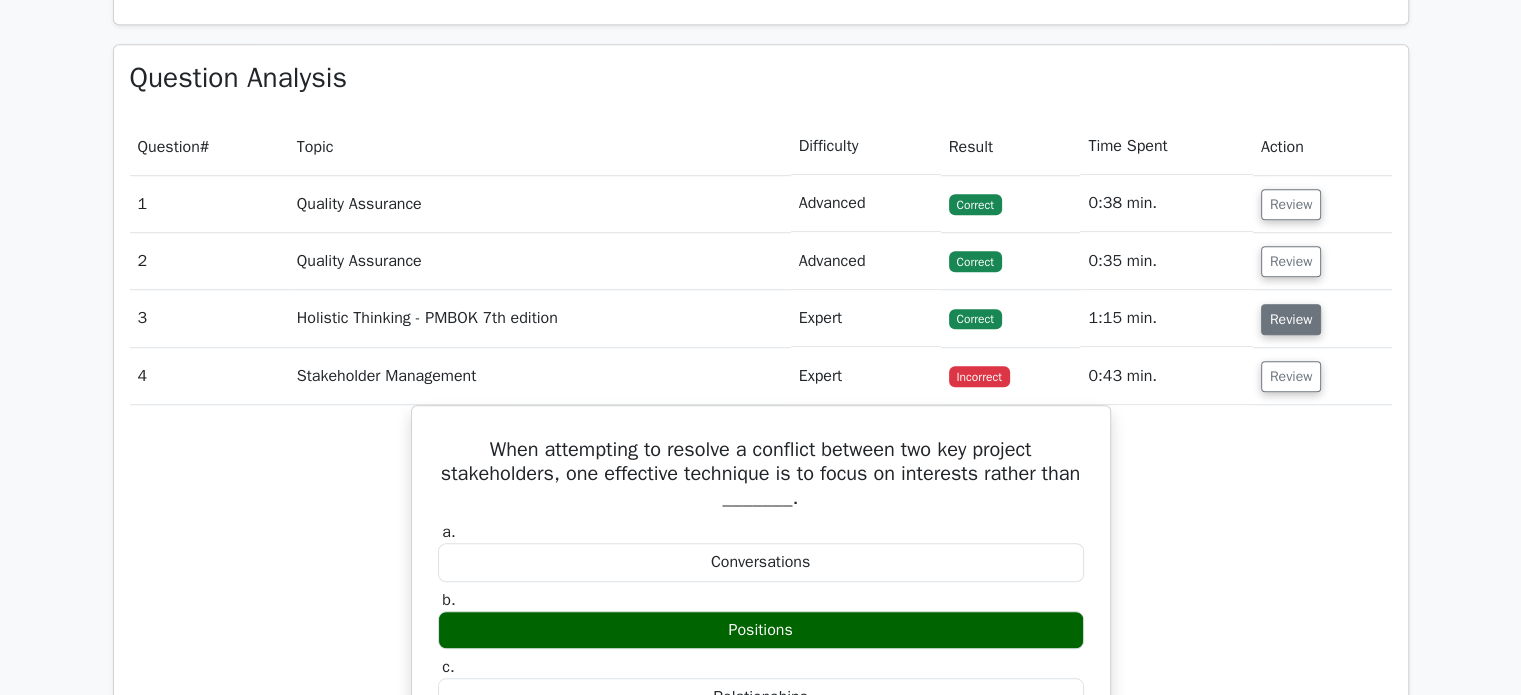 click on "Review" at bounding box center (1291, 319) 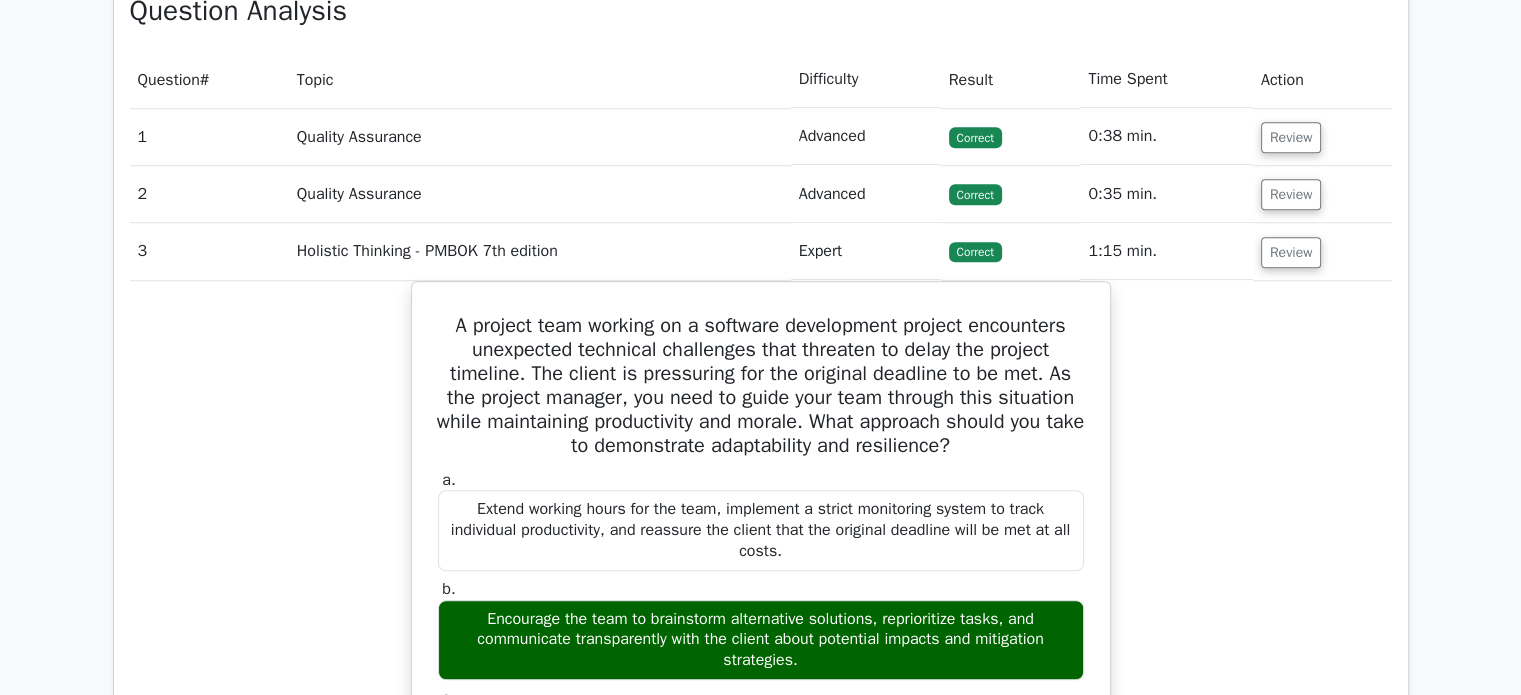 scroll, scrollTop: 1533, scrollLeft: 0, axis: vertical 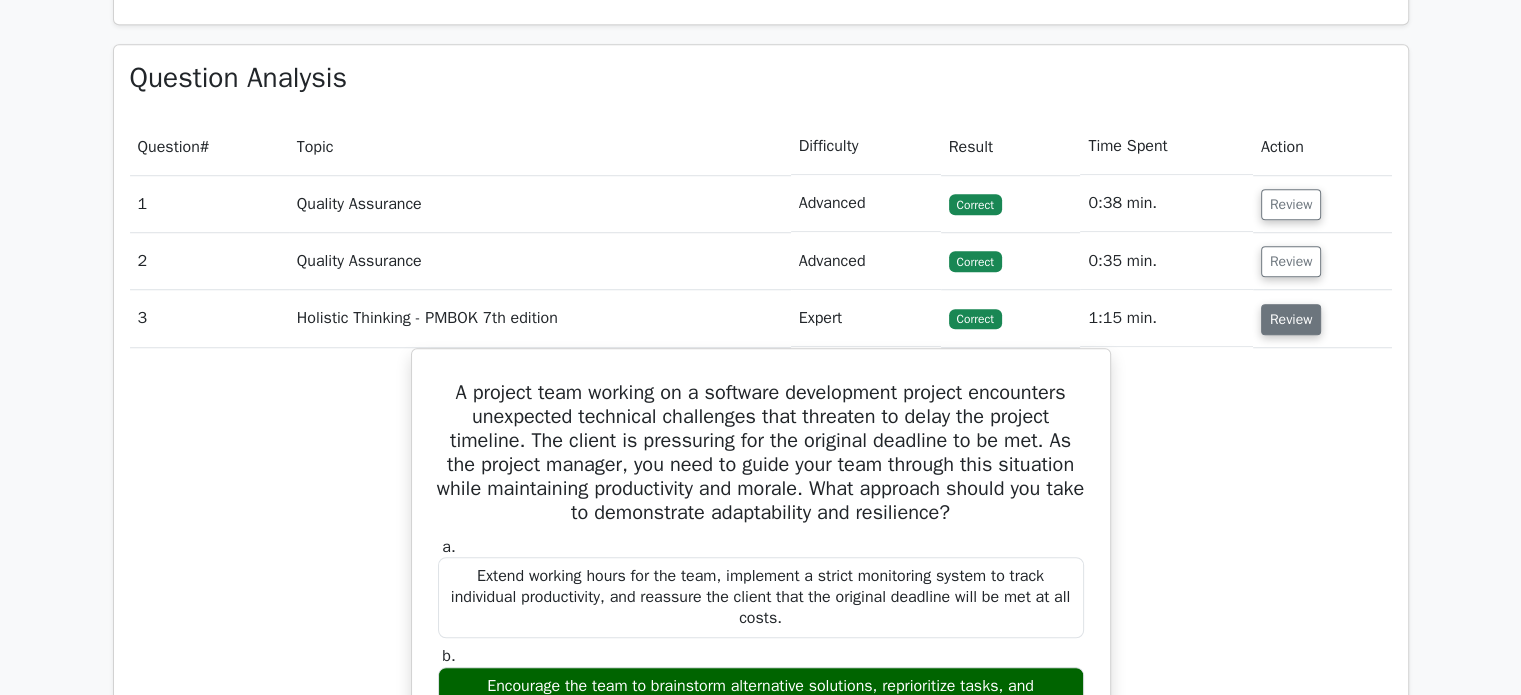 click on "Review" at bounding box center [1291, 319] 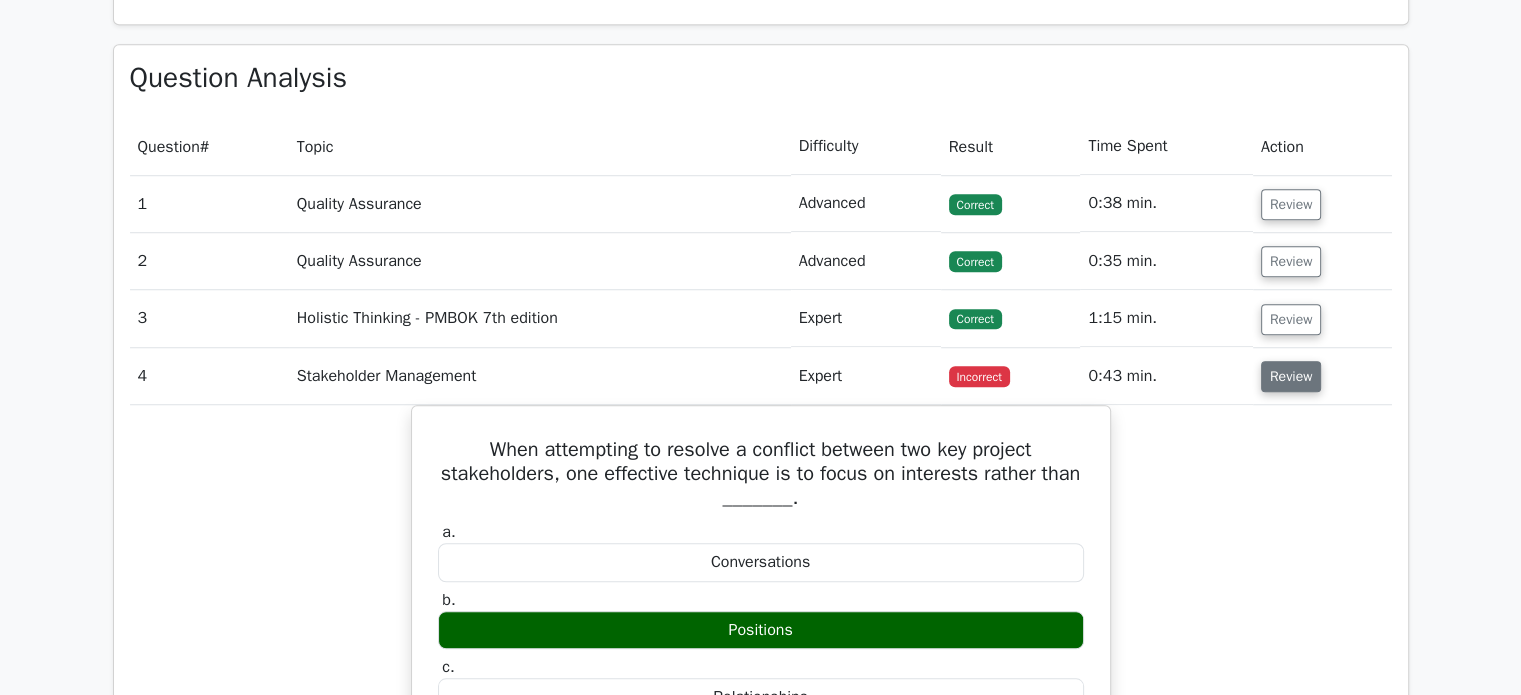 click on "Review" at bounding box center [1291, 376] 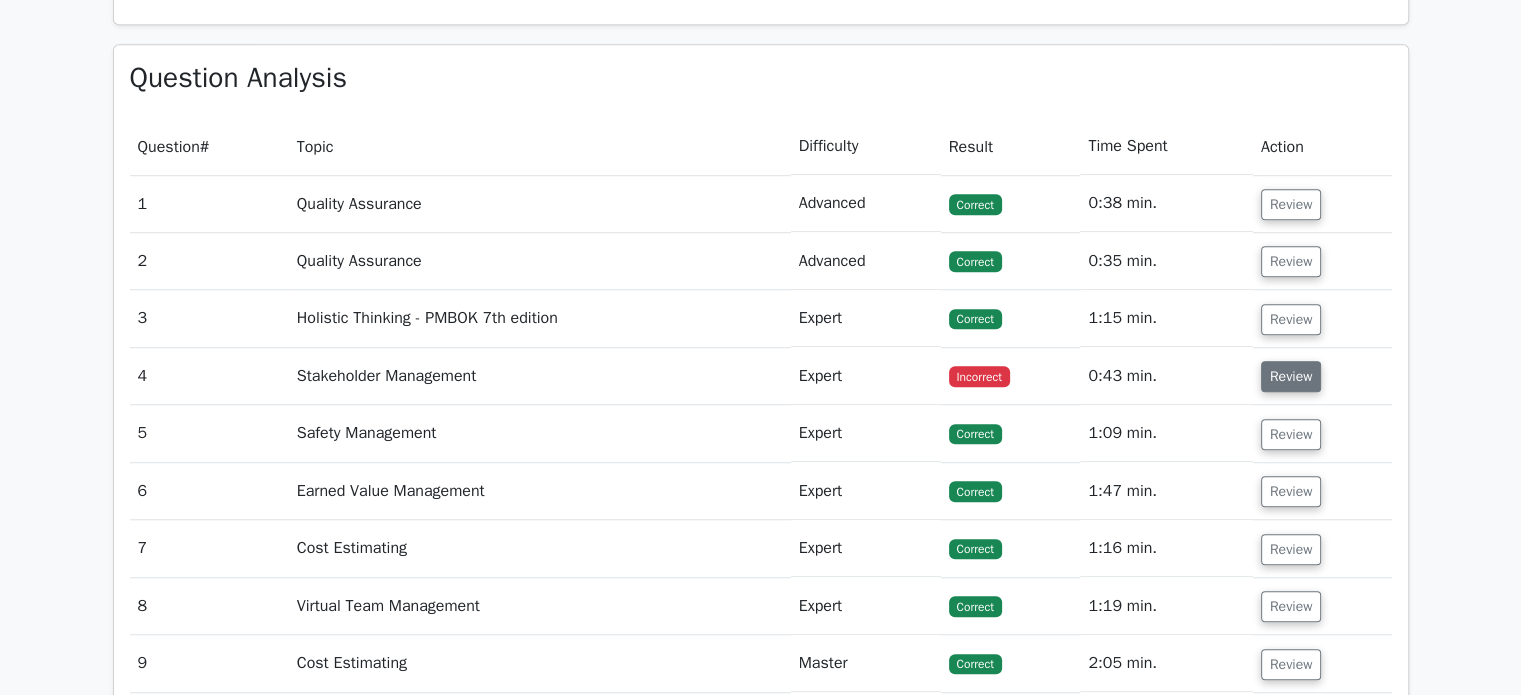 click on "Review" at bounding box center [1291, 376] 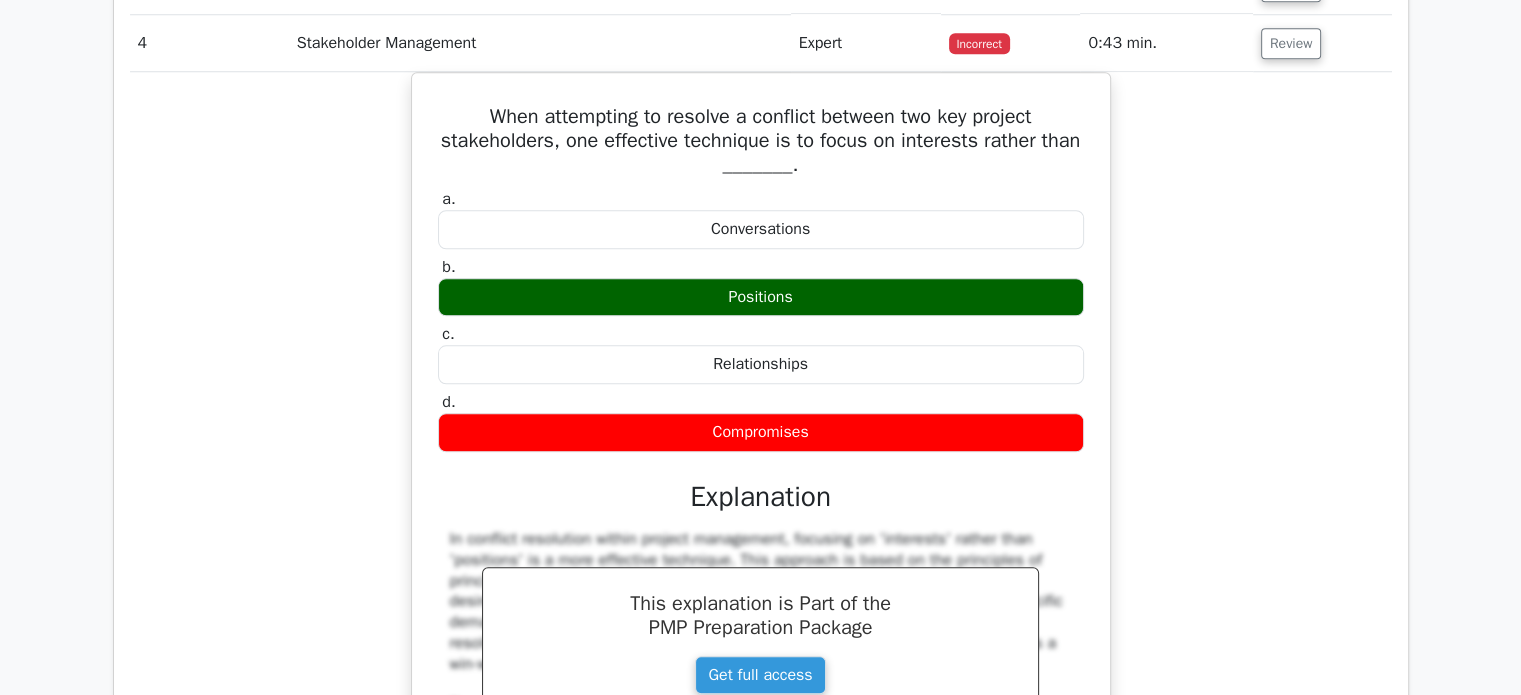 scroll, scrollTop: 1733, scrollLeft: 0, axis: vertical 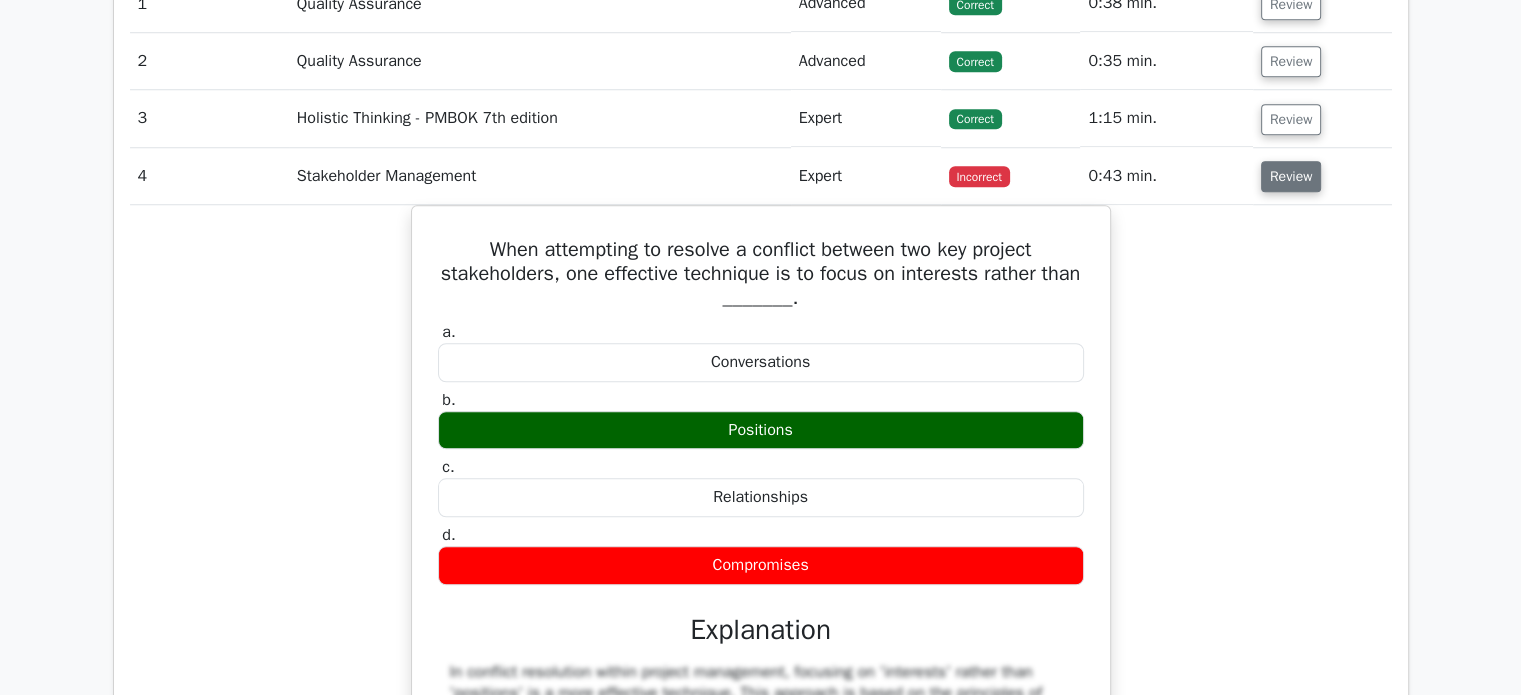 click on "Review" at bounding box center (1291, 176) 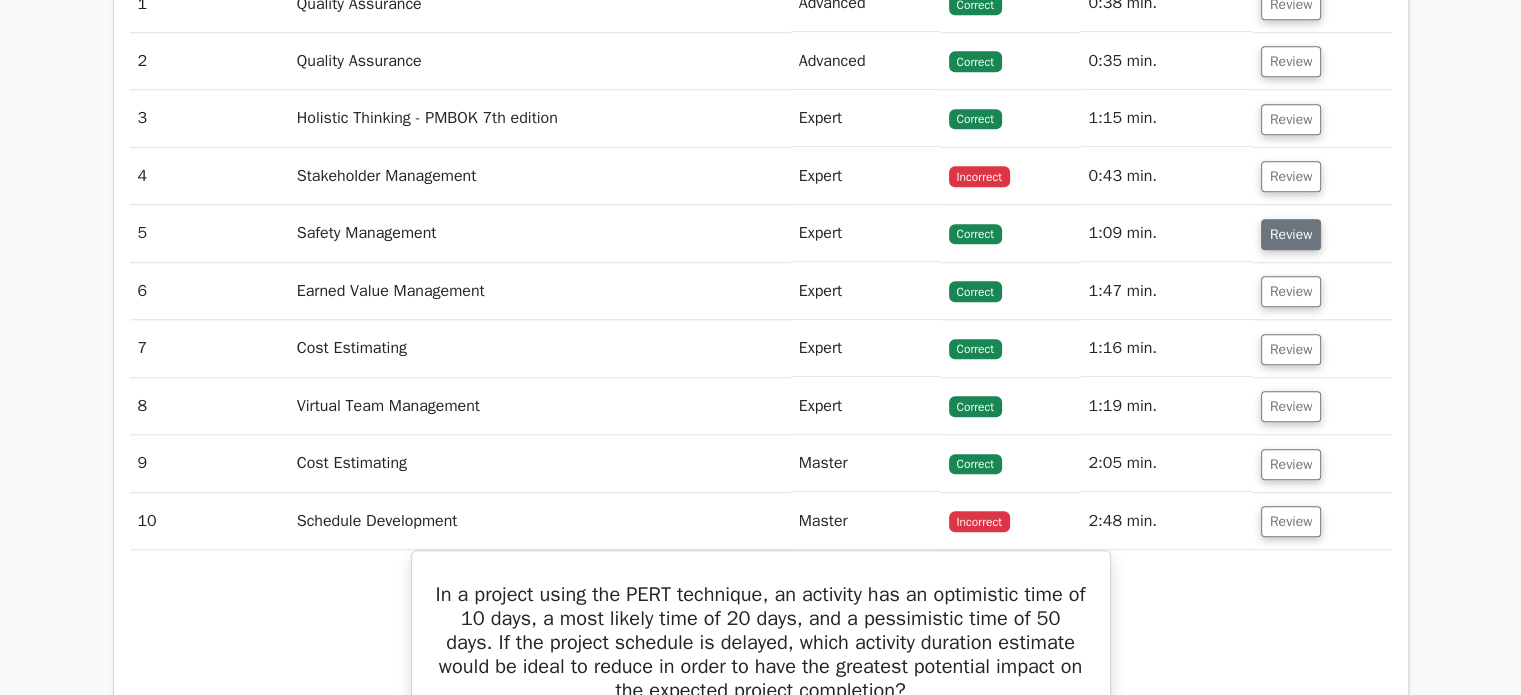 click on "Review" at bounding box center [1291, 234] 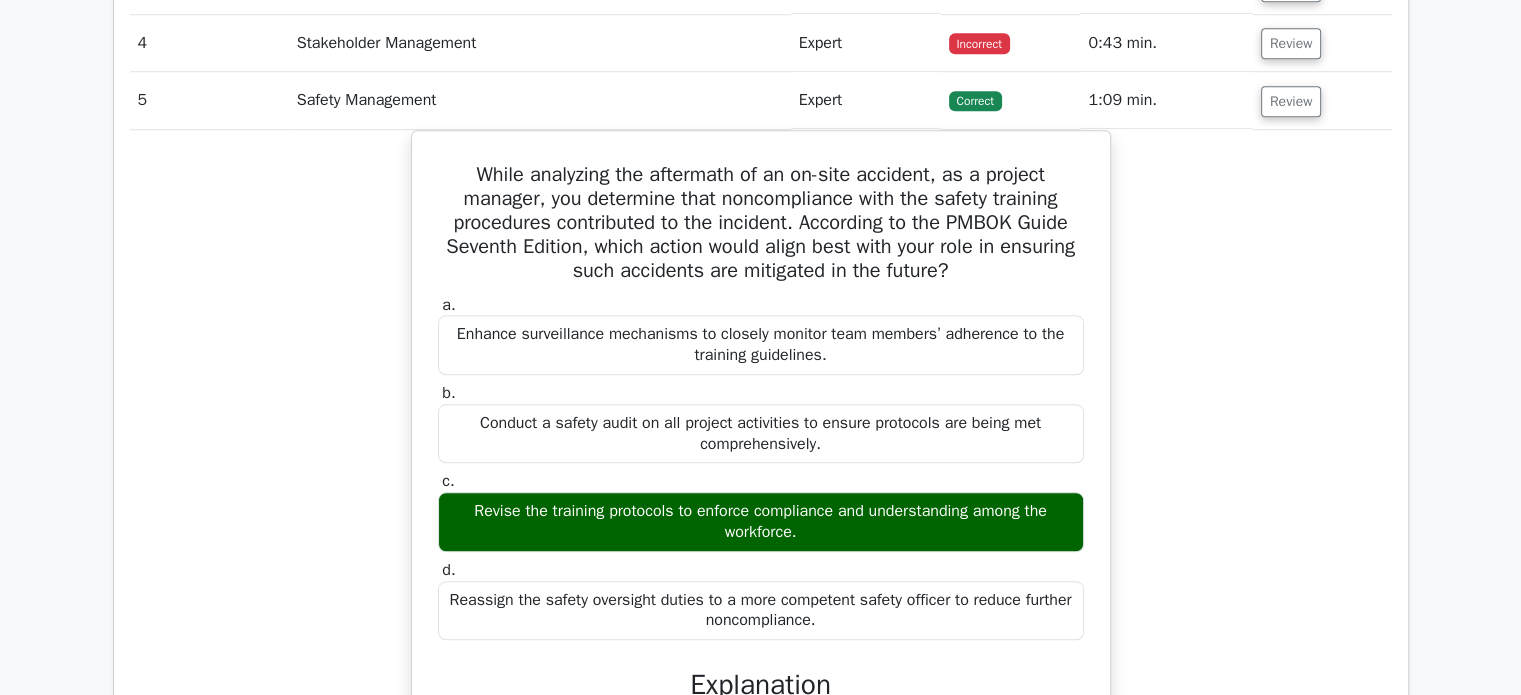 scroll, scrollTop: 1800, scrollLeft: 0, axis: vertical 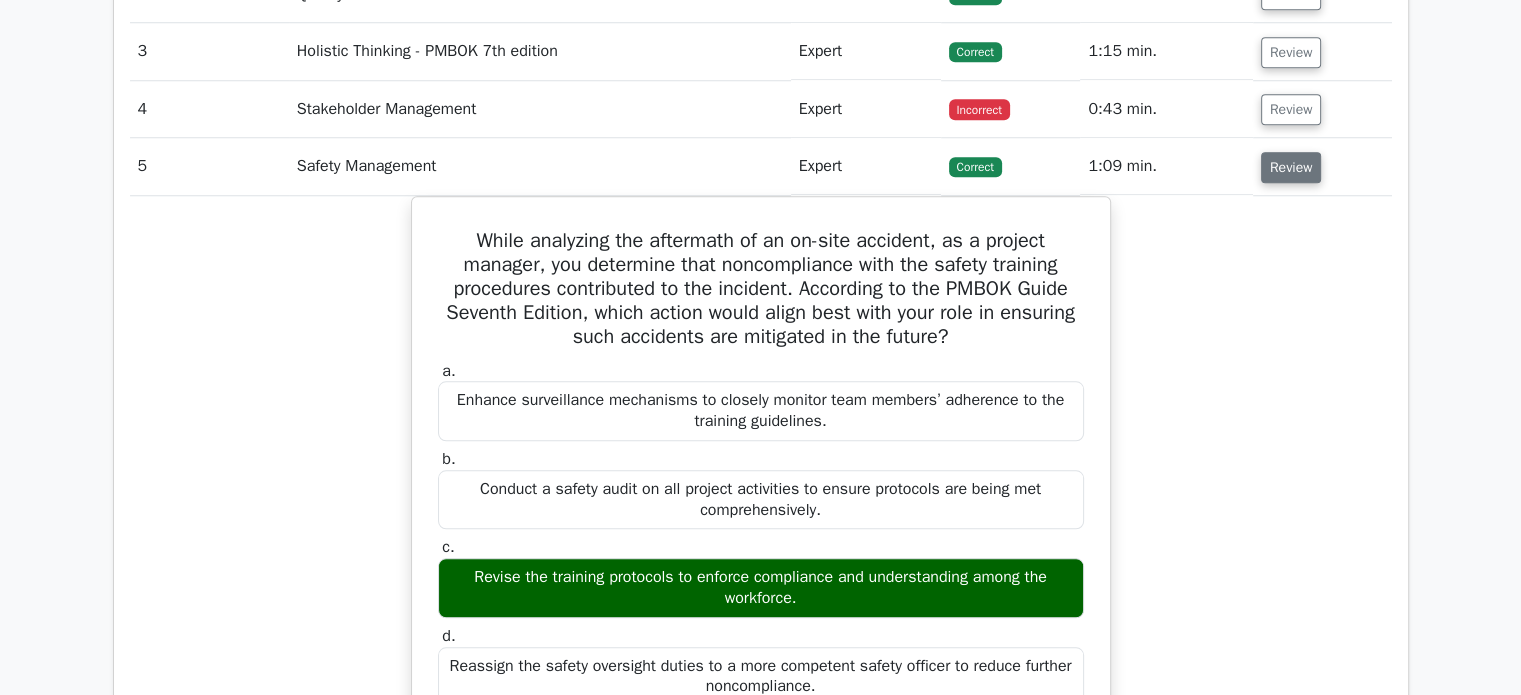 click on "Review" at bounding box center [1291, 167] 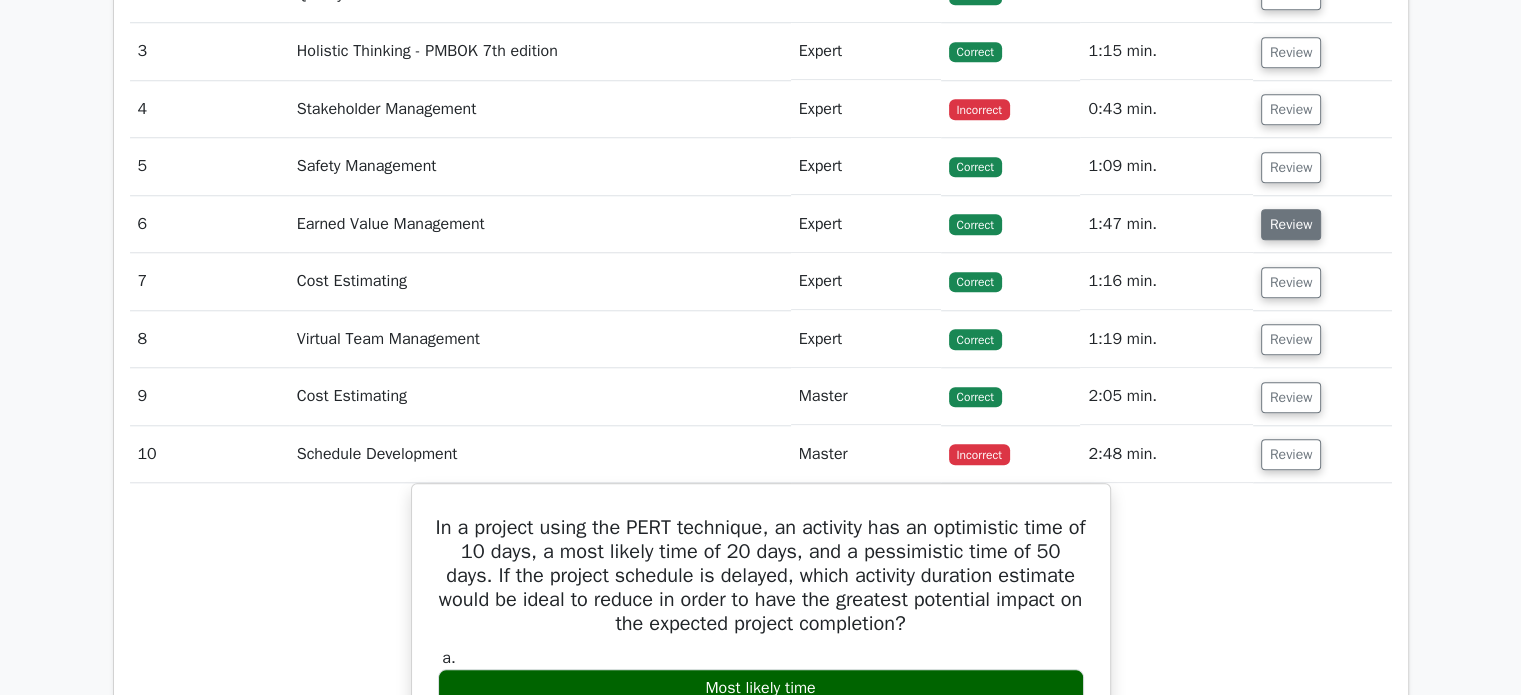 click on "Review" at bounding box center [1291, 224] 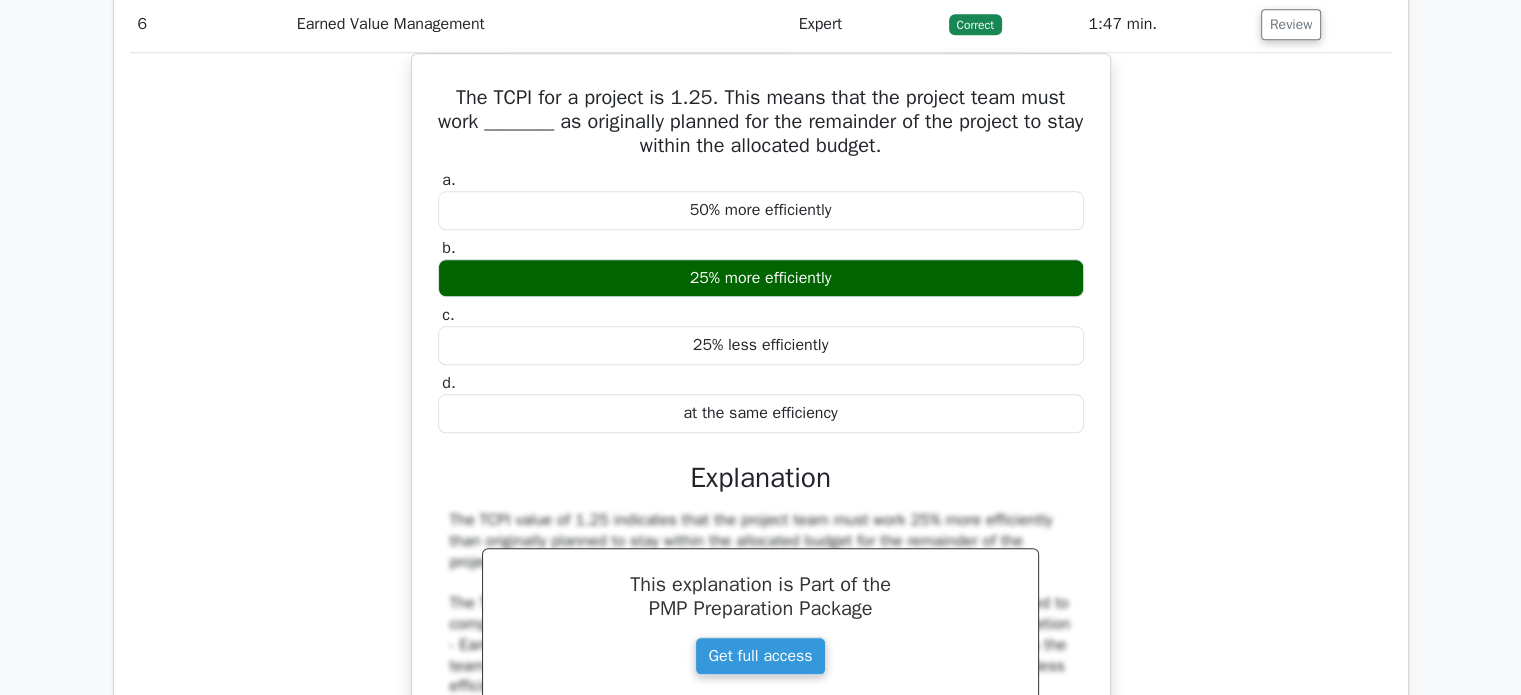 scroll, scrollTop: 1866, scrollLeft: 0, axis: vertical 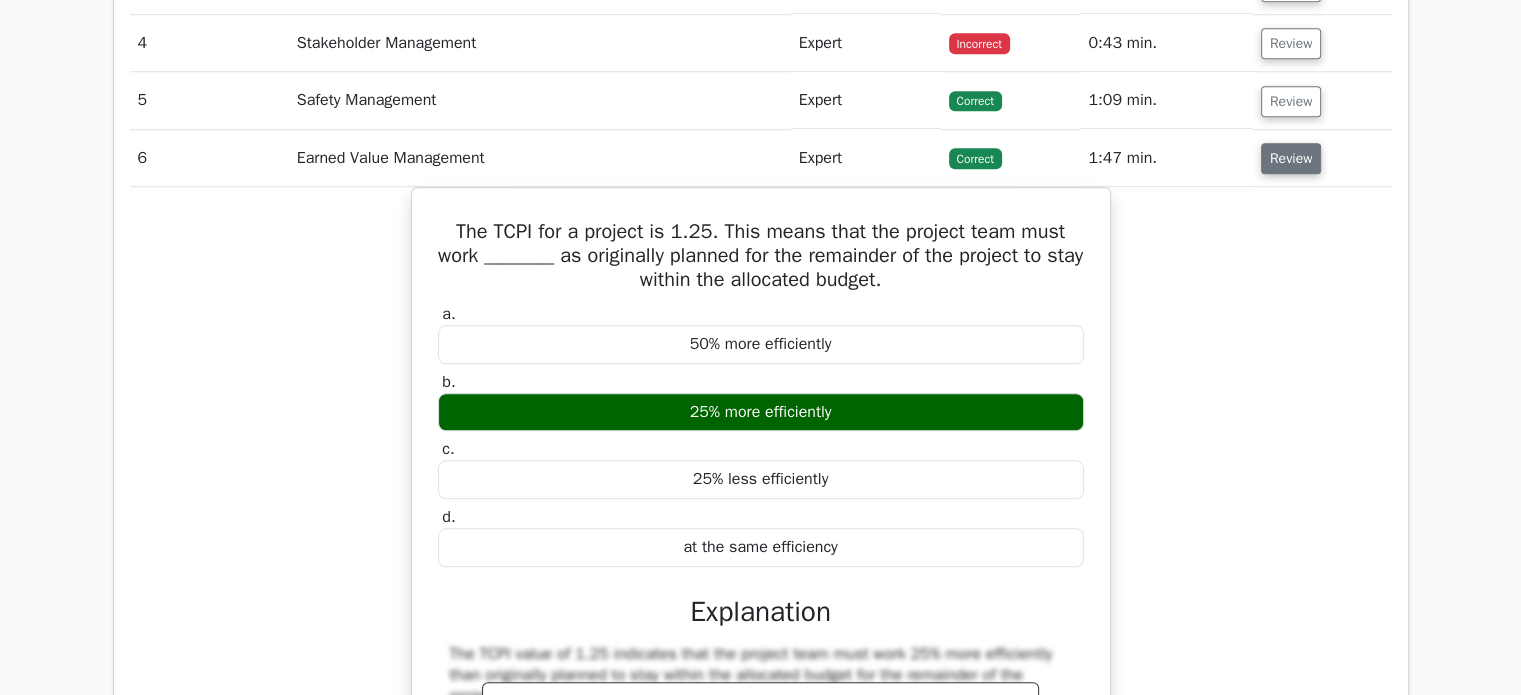 click on "Review" at bounding box center (1291, 158) 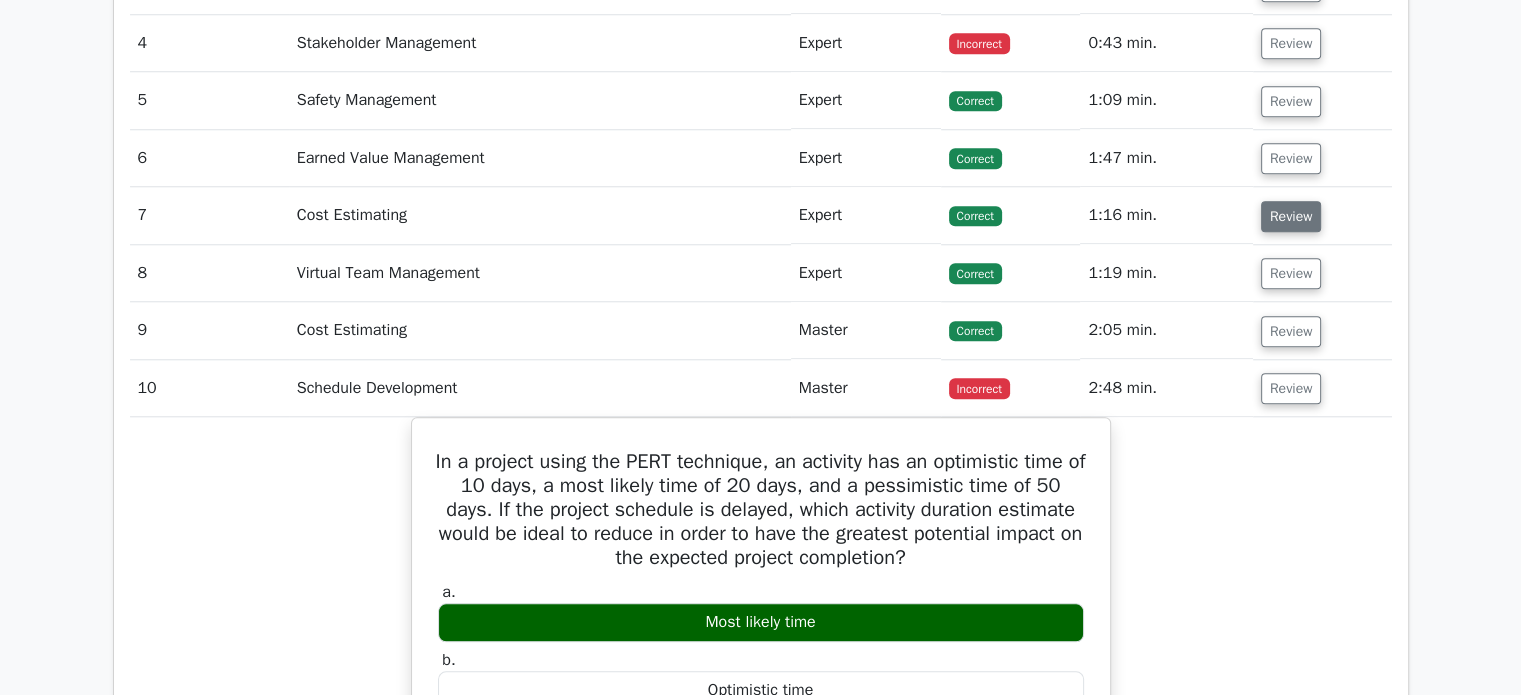 click on "Review" at bounding box center (1291, 216) 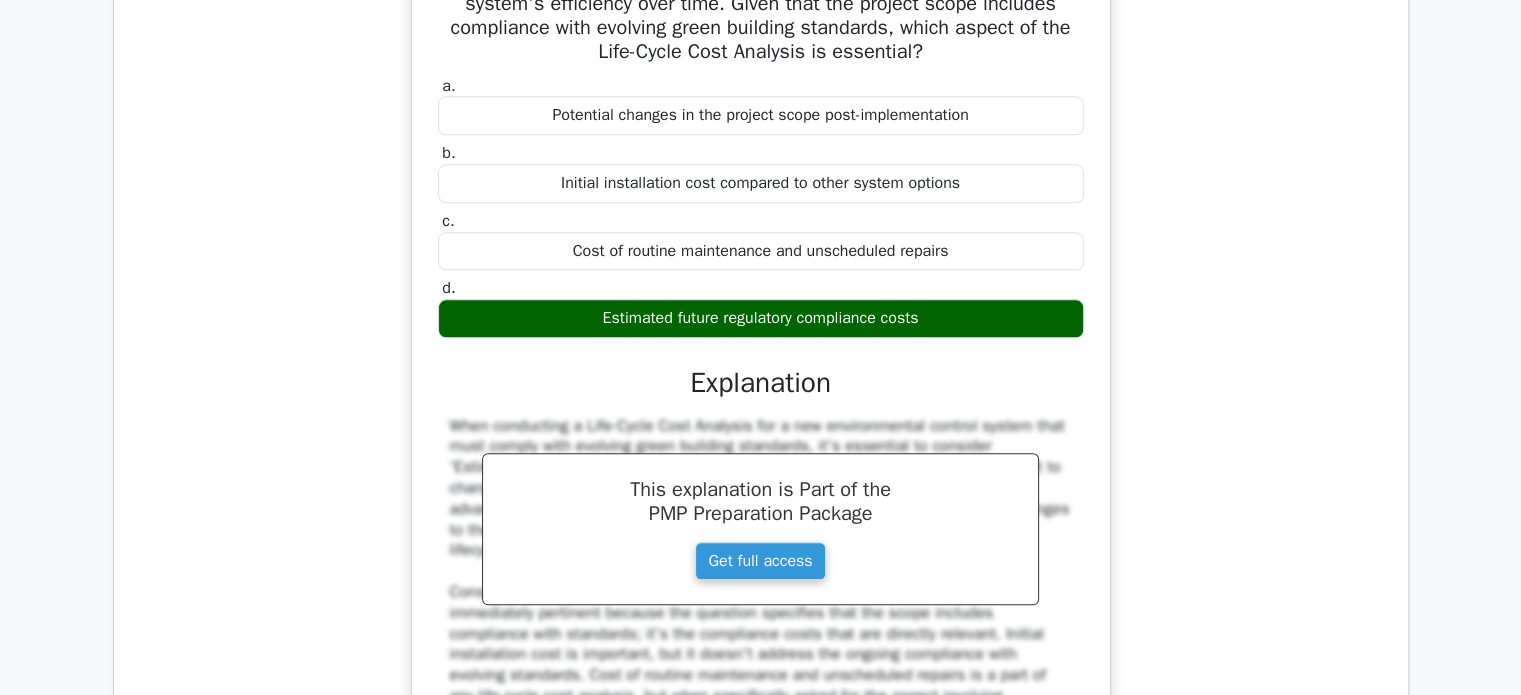 scroll, scrollTop: 2000, scrollLeft: 0, axis: vertical 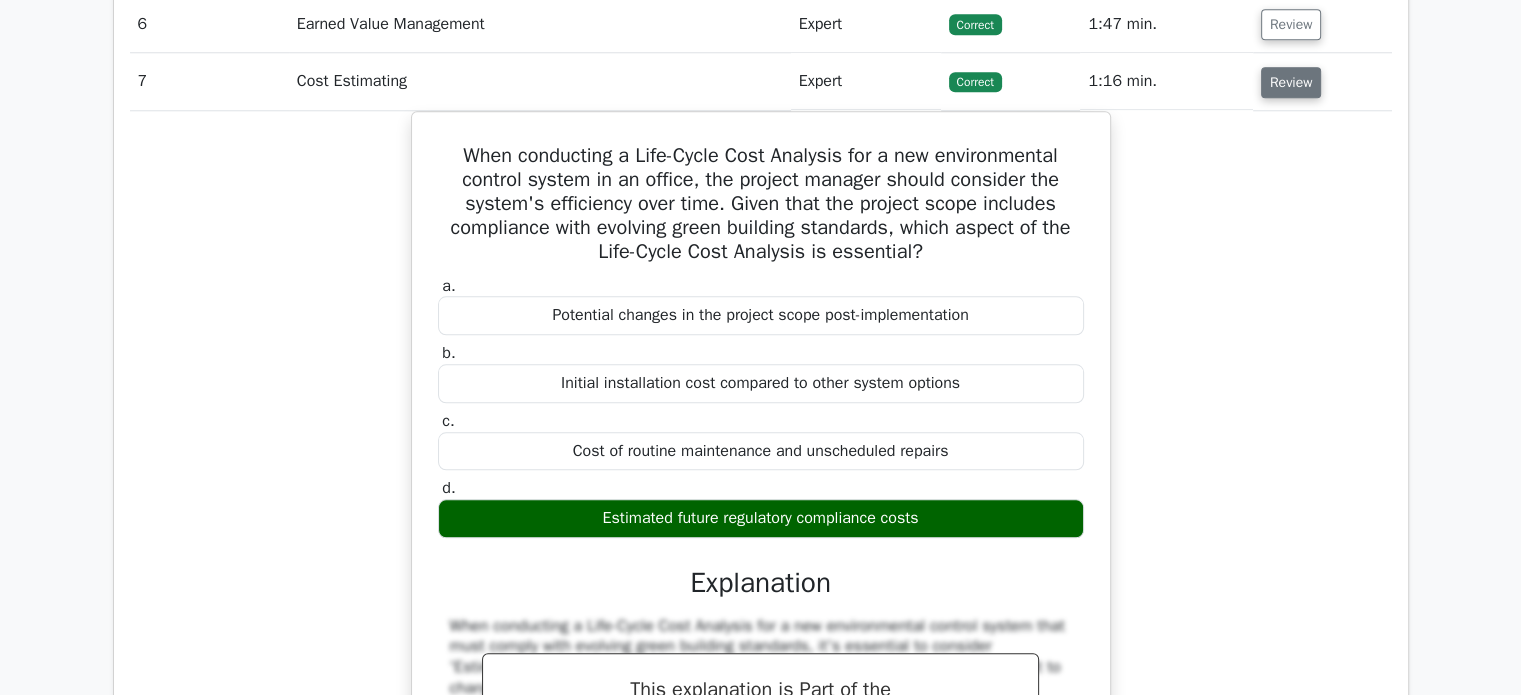 click on "Review" at bounding box center [1291, 82] 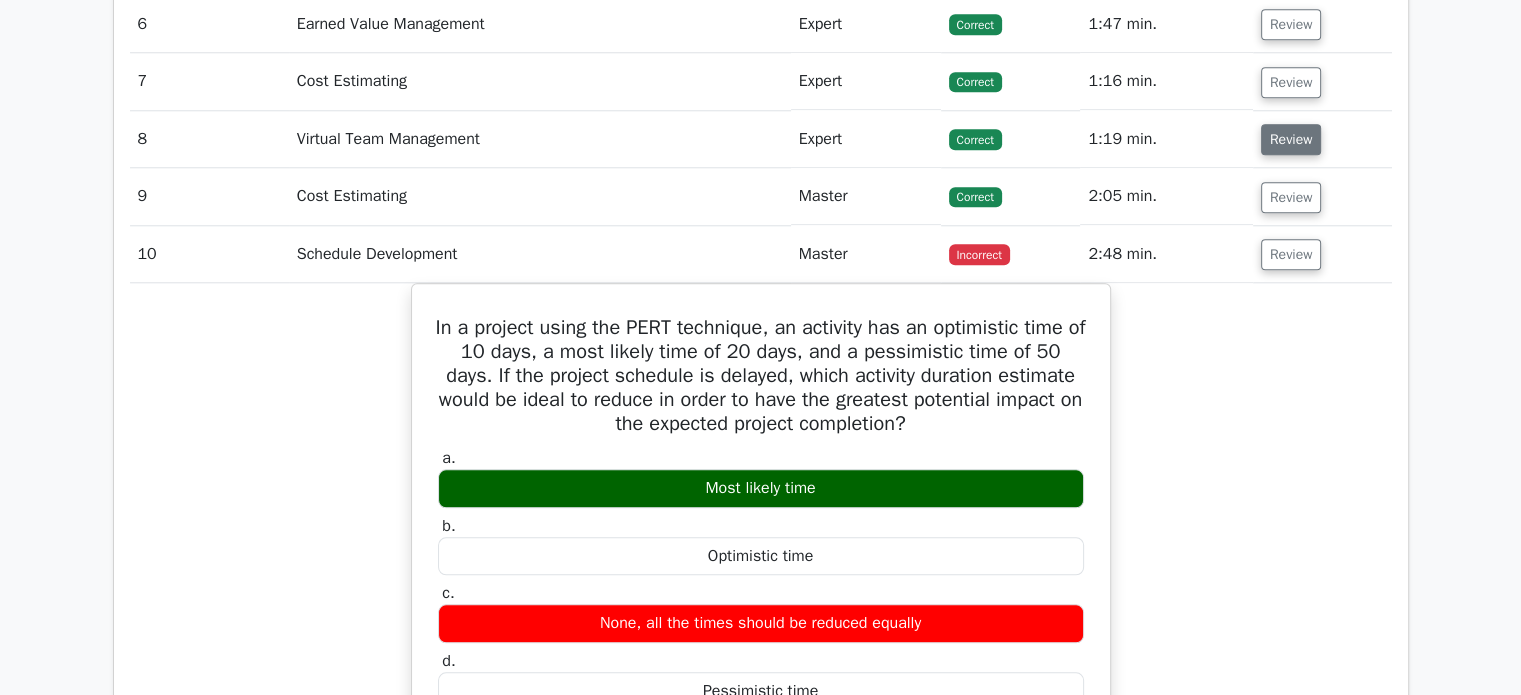 click on "Review" at bounding box center (1291, 139) 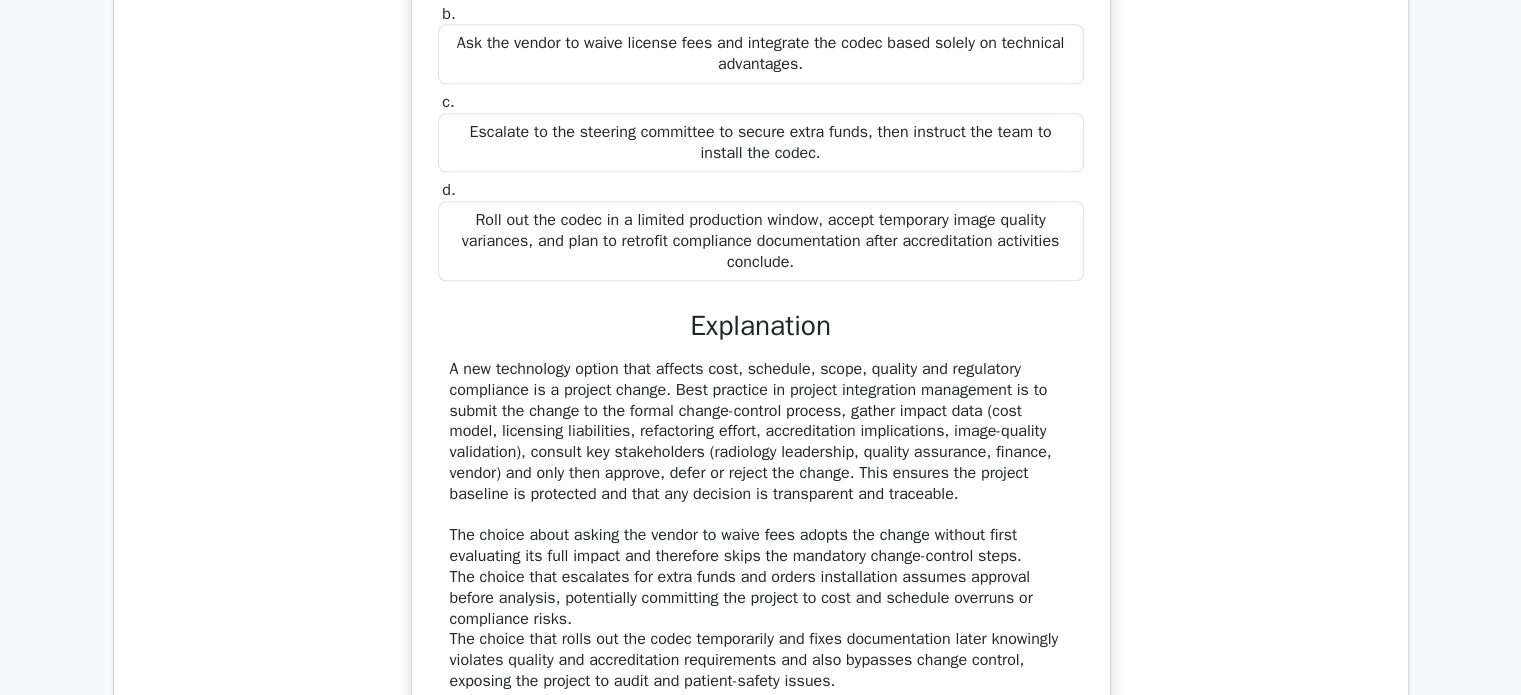 scroll, scrollTop: 2533, scrollLeft: 0, axis: vertical 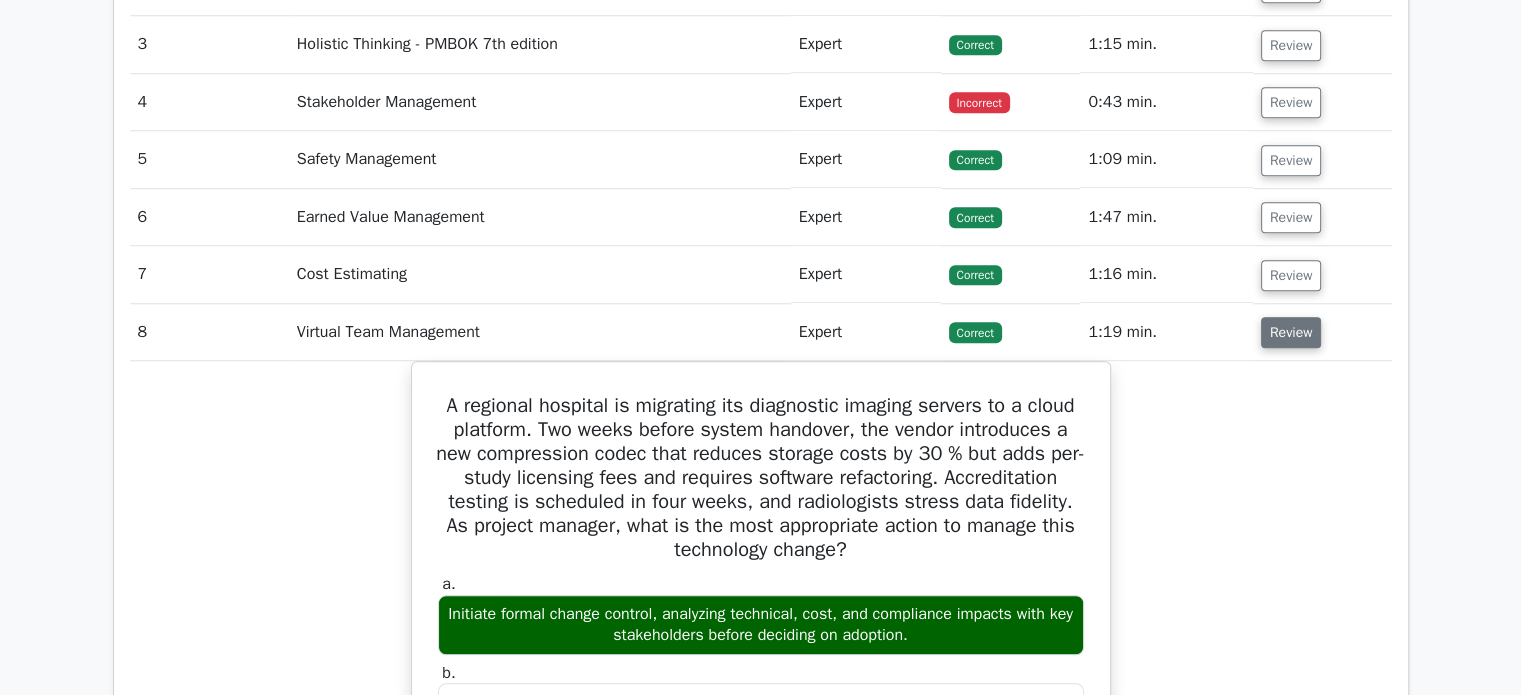 click on "Review" at bounding box center [1291, 332] 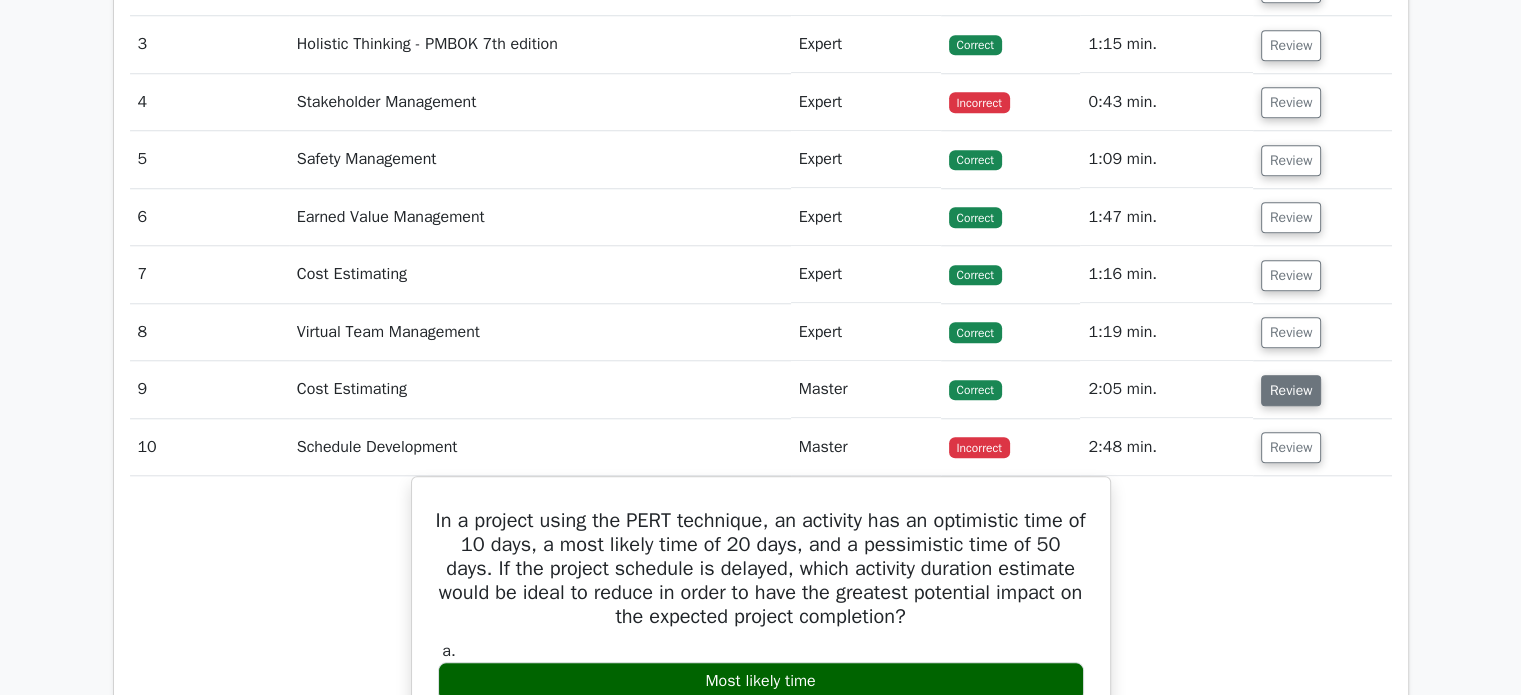 click on "Review" at bounding box center [1291, 390] 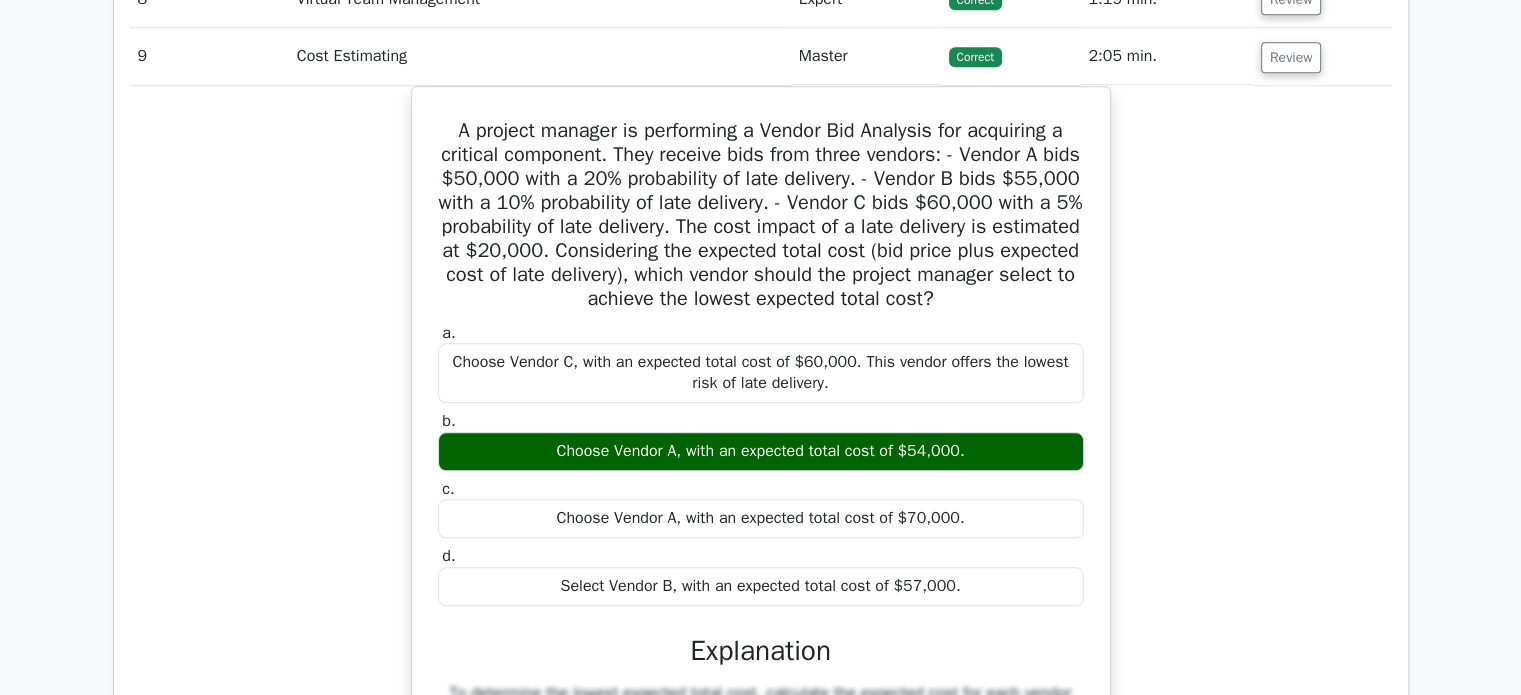 scroll, scrollTop: 2007, scrollLeft: 0, axis: vertical 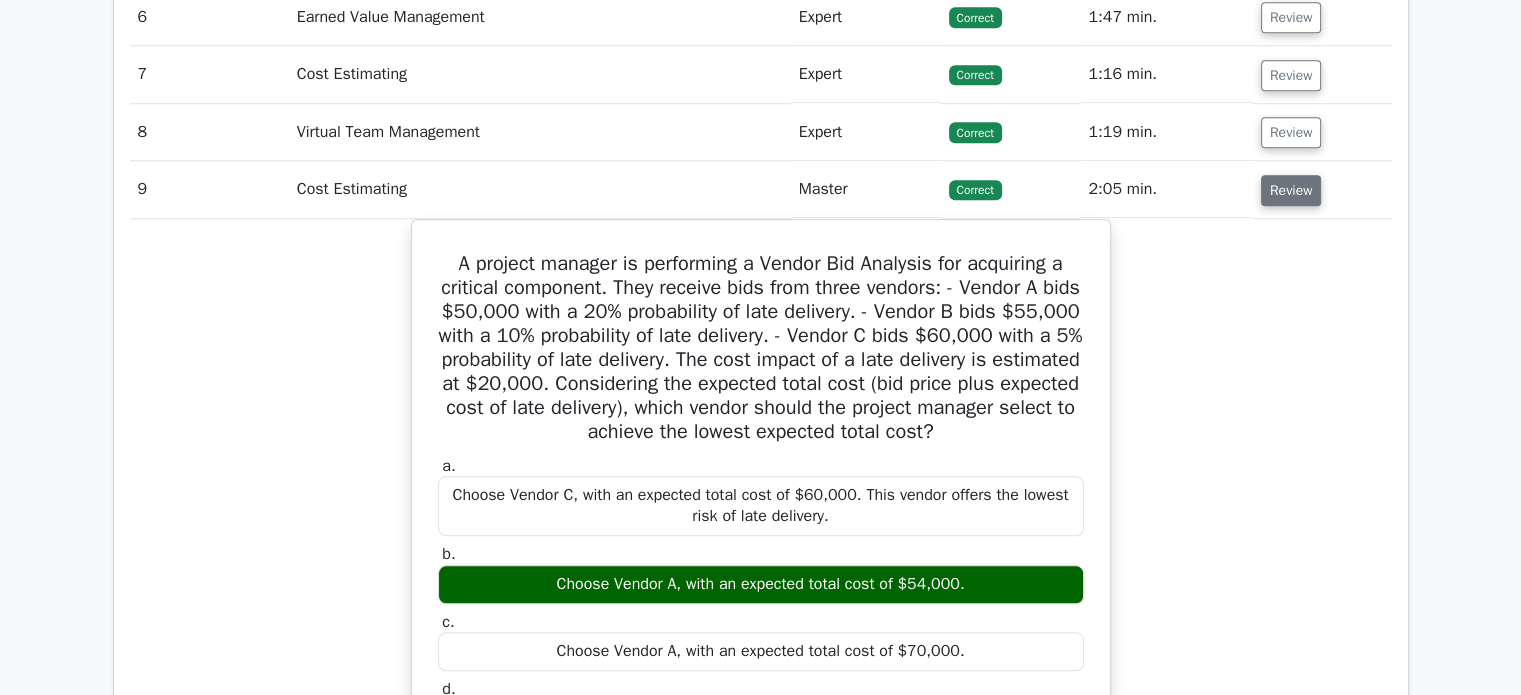 click on "Review" at bounding box center (1291, 190) 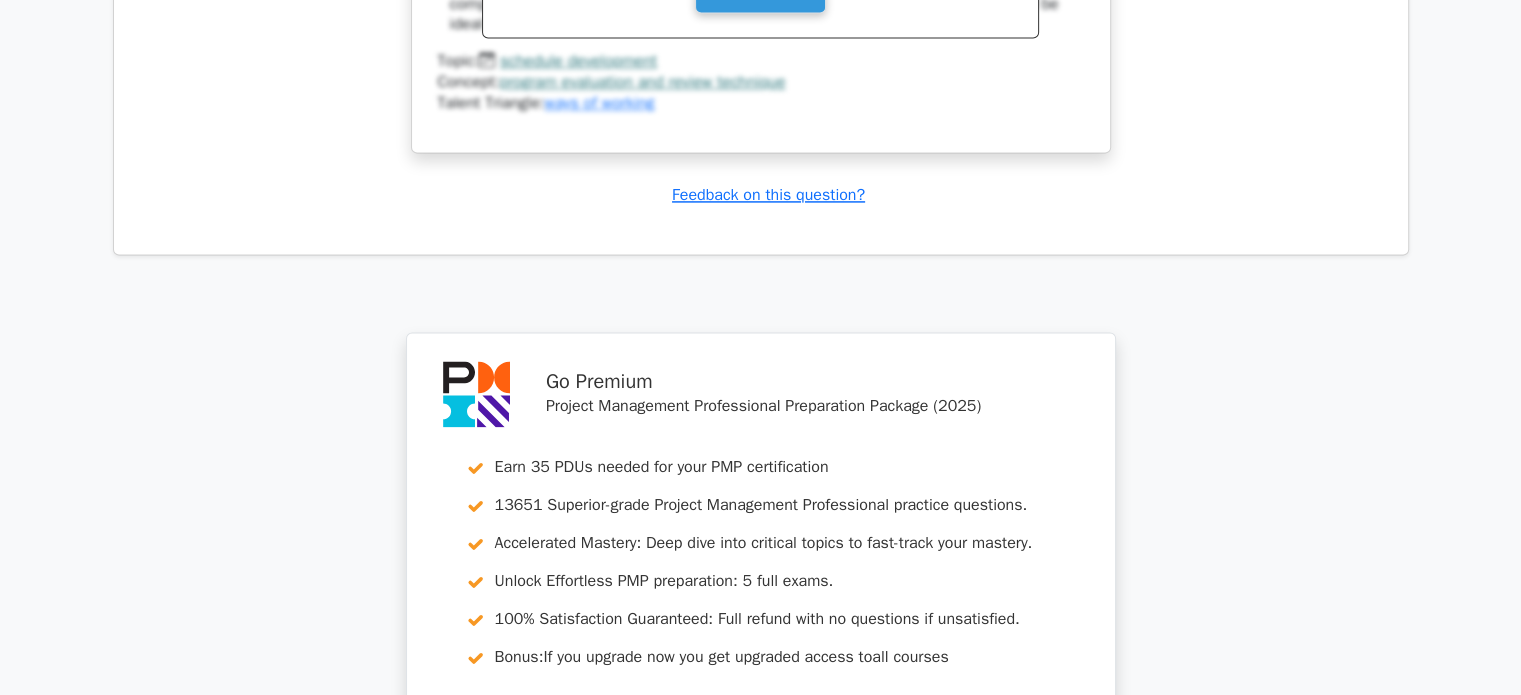 scroll, scrollTop: 3340, scrollLeft: 0, axis: vertical 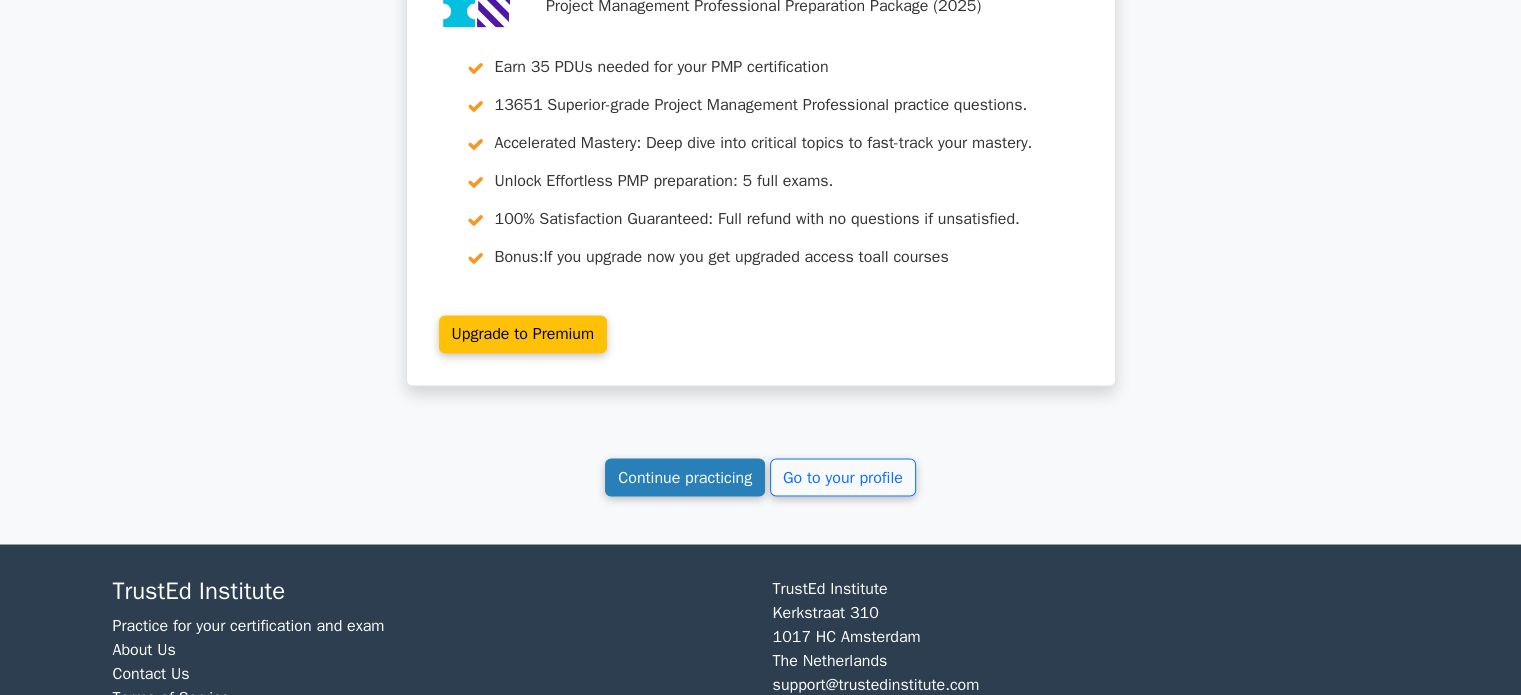 click on "Continue practicing" at bounding box center (685, 477) 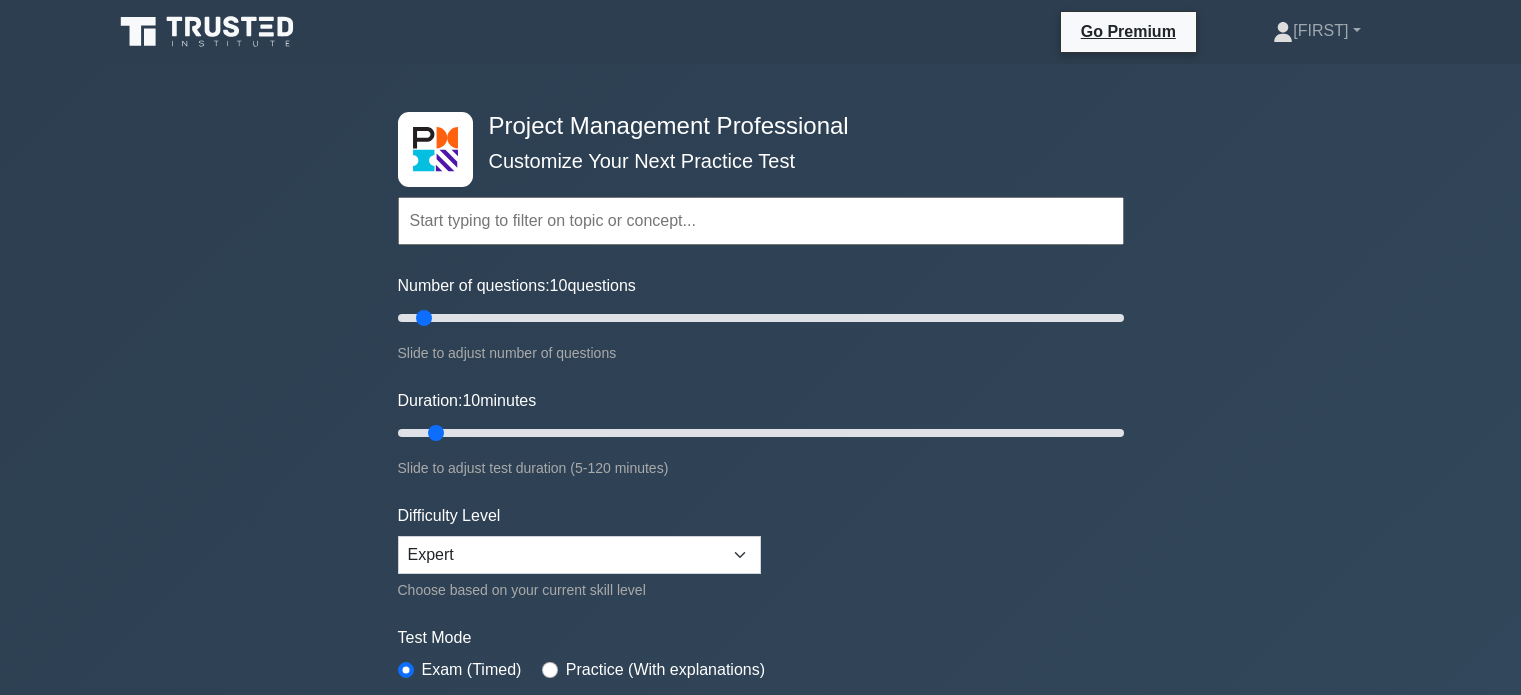 scroll, scrollTop: 0, scrollLeft: 0, axis: both 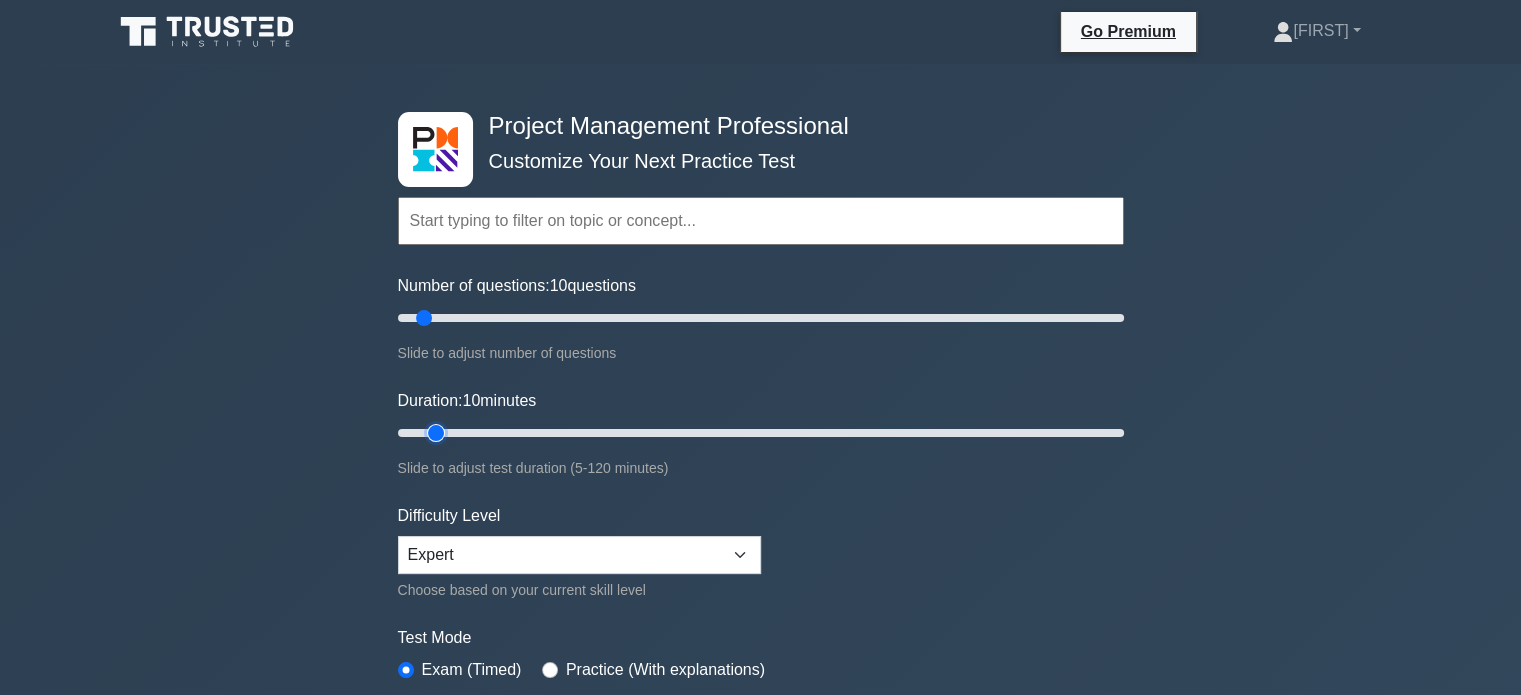 click on "Duration:  10  minutes" at bounding box center (761, 433) 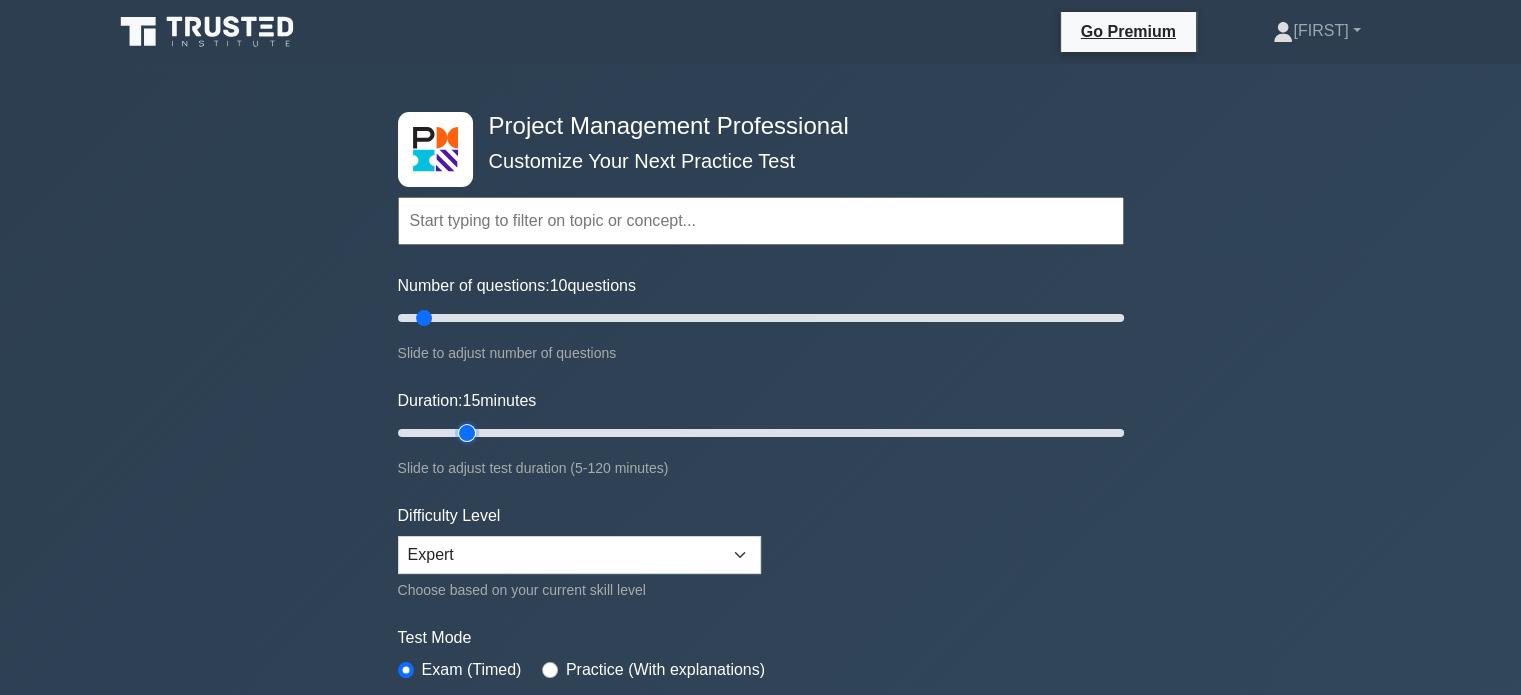 drag, startPoint x: 437, startPoint y: 432, endPoint x: 464, endPoint y: 431, distance: 27.018513 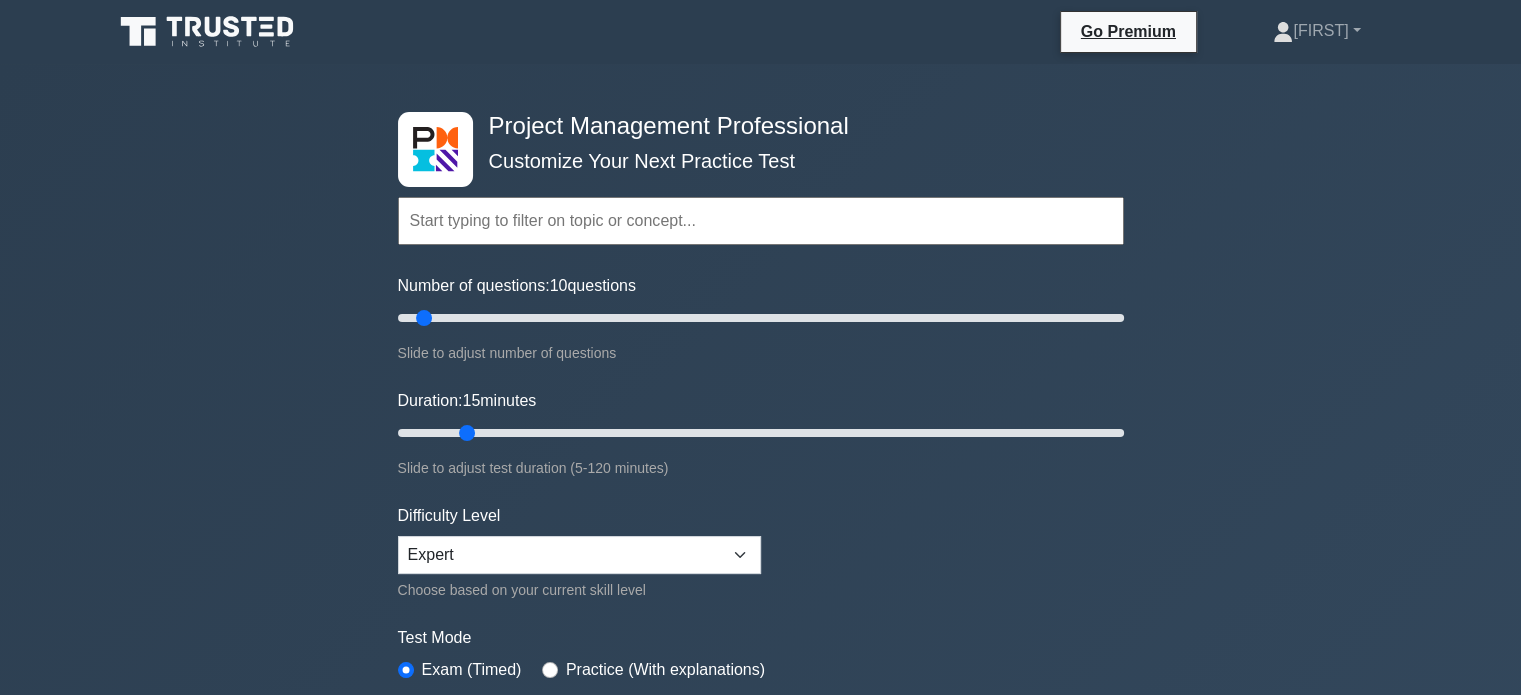 click on "Project Management Professional
Customize Your Next Practice Test
Topics
Scope Management
Time Management
Cost Management
Quality Management
Risk Management
Integration Management
Human Resource Management
Concepts" at bounding box center [760, 674] 